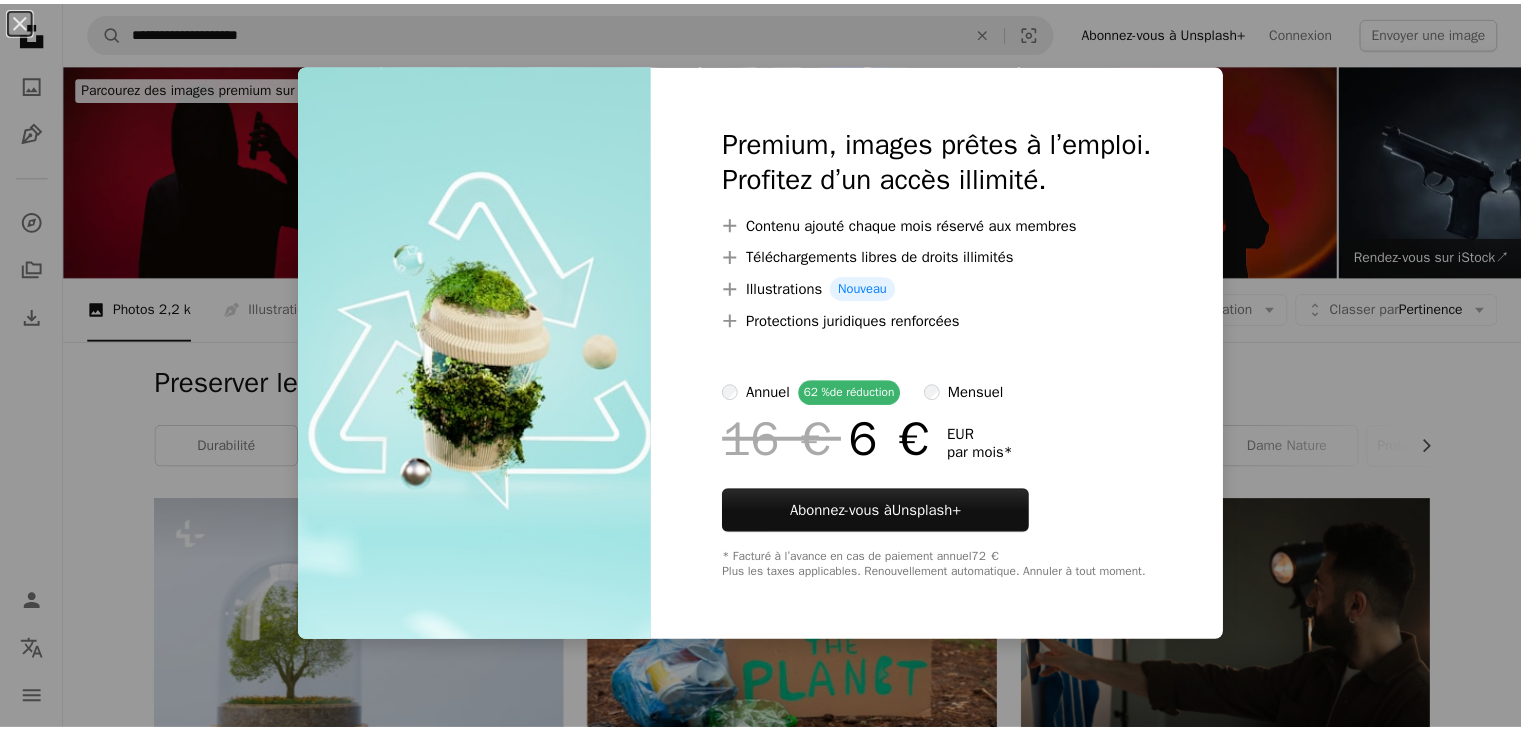 scroll, scrollTop: 3600, scrollLeft: 0, axis: vertical 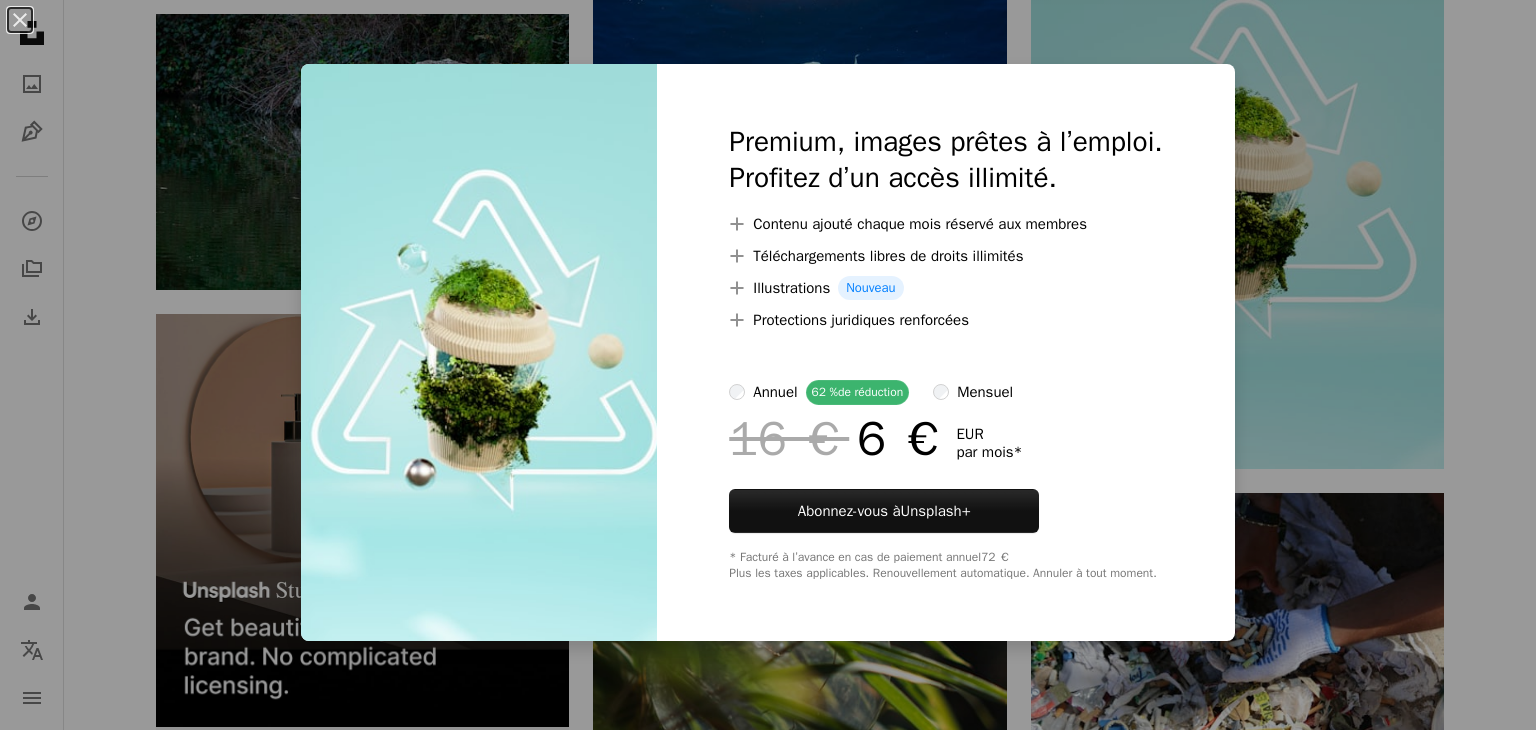 click on "An X shape Premium, images prêtes à l’emploi. Profitez d’un accès illimité. A plus sign Contenu ajouté chaque mois réservé aux membres A plus sign Téléchargements libres de droits illimités A plus sign Illustrations  Nouveau A plus sign Protections juridiques renforcées annuel 62 %  de réduction mensuel 16 €   6 € EUR par mois * Abonnez-vous à  Unsplash+ * Facturé à l’avance en cas de paiement annuel  72 € Plus les taxes applicables. Renouvellement automatique. Annuler à tout moment." at bounding box center [768, 365] 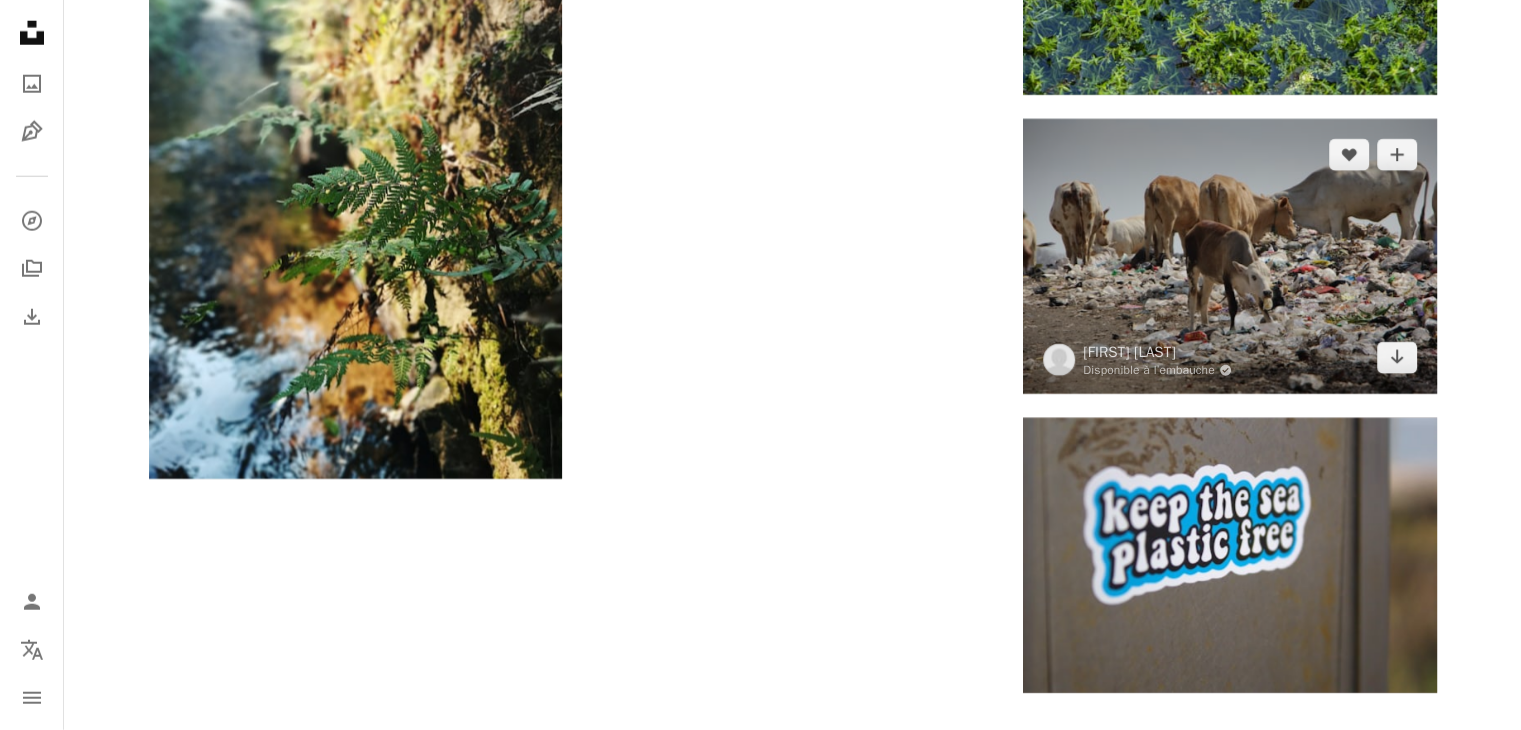scroll, scrollTop: 5800, scrollLeft: 0, axis: vertical 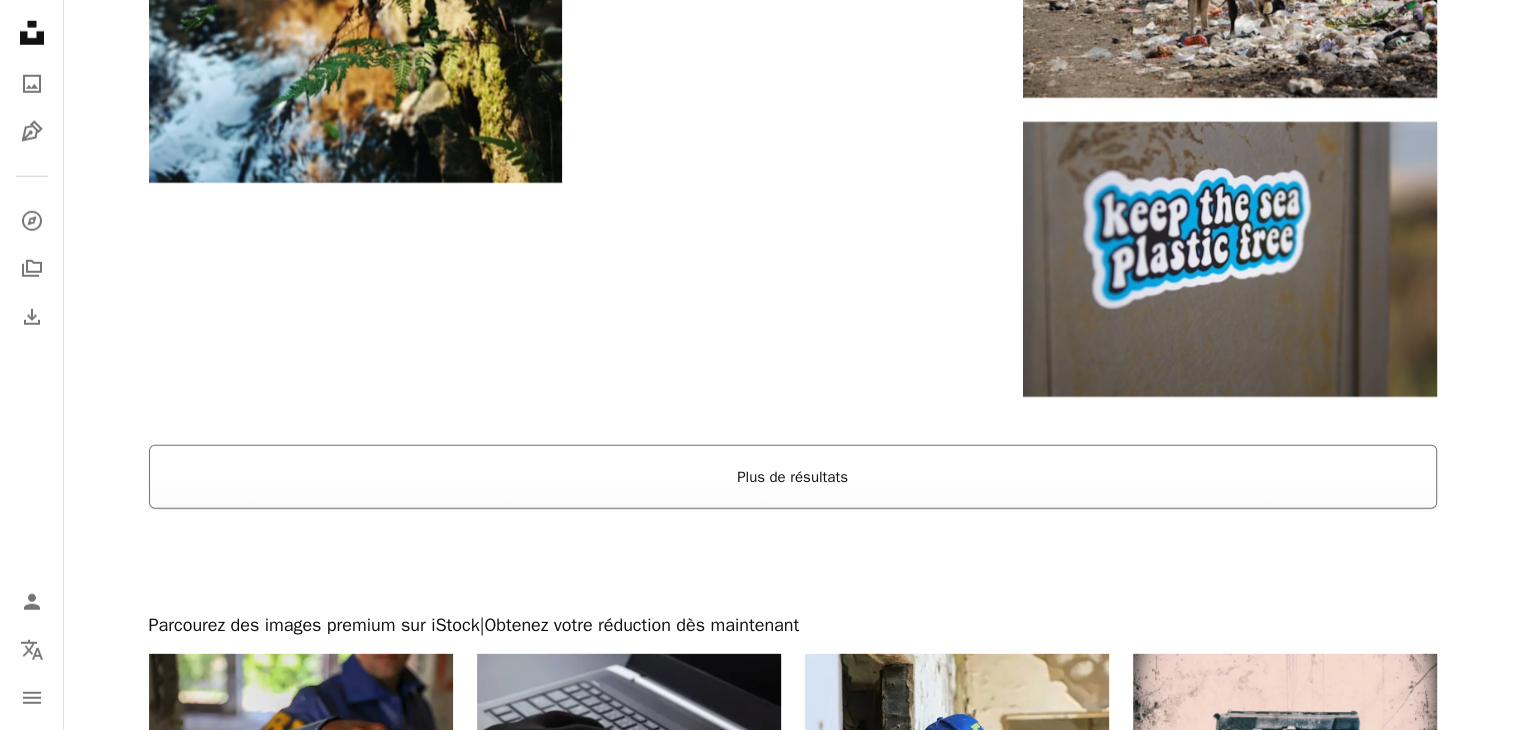 click on "Plus de résultats" at bounding box center [793, 477] 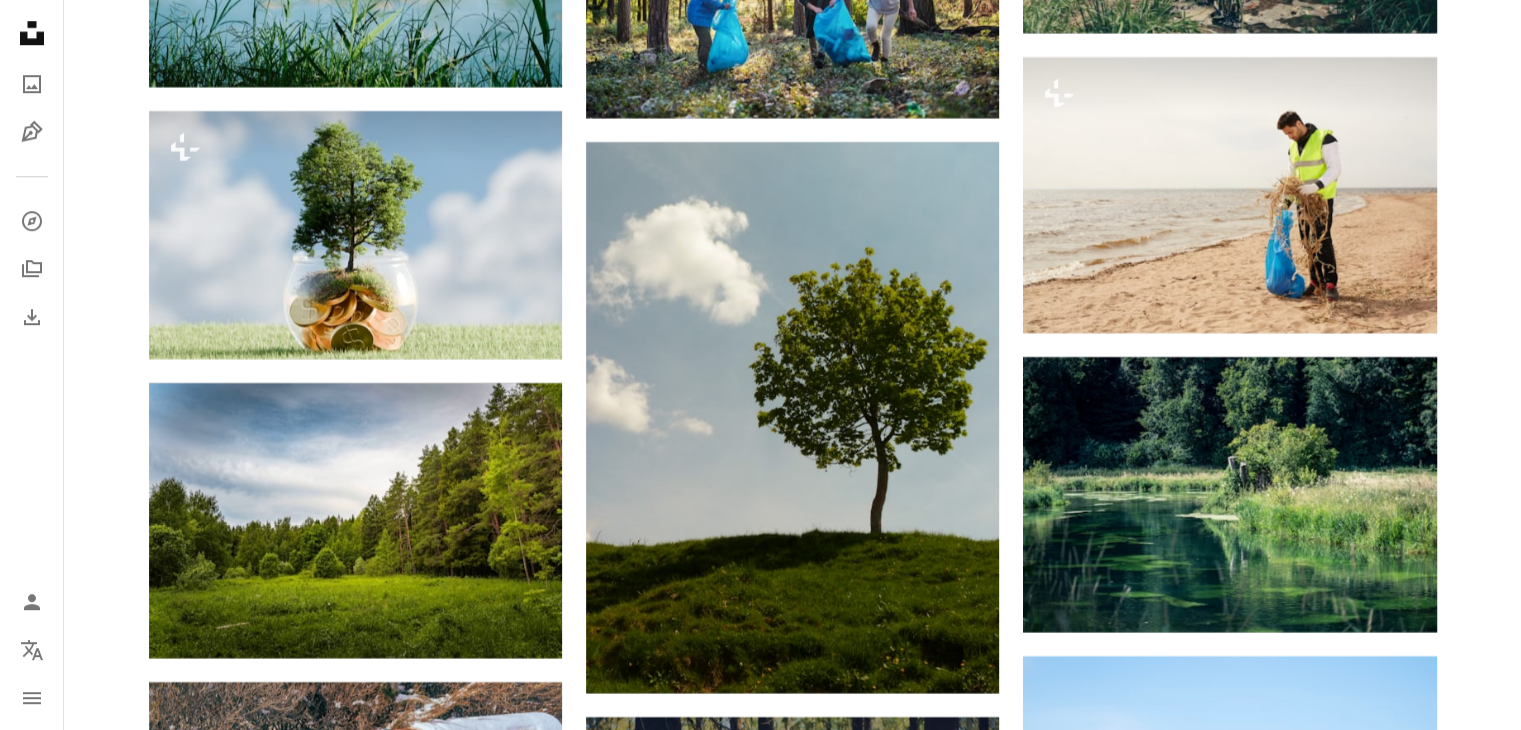scroll, scrollTop: 31900, scrollLeft: 0, axis: vertical 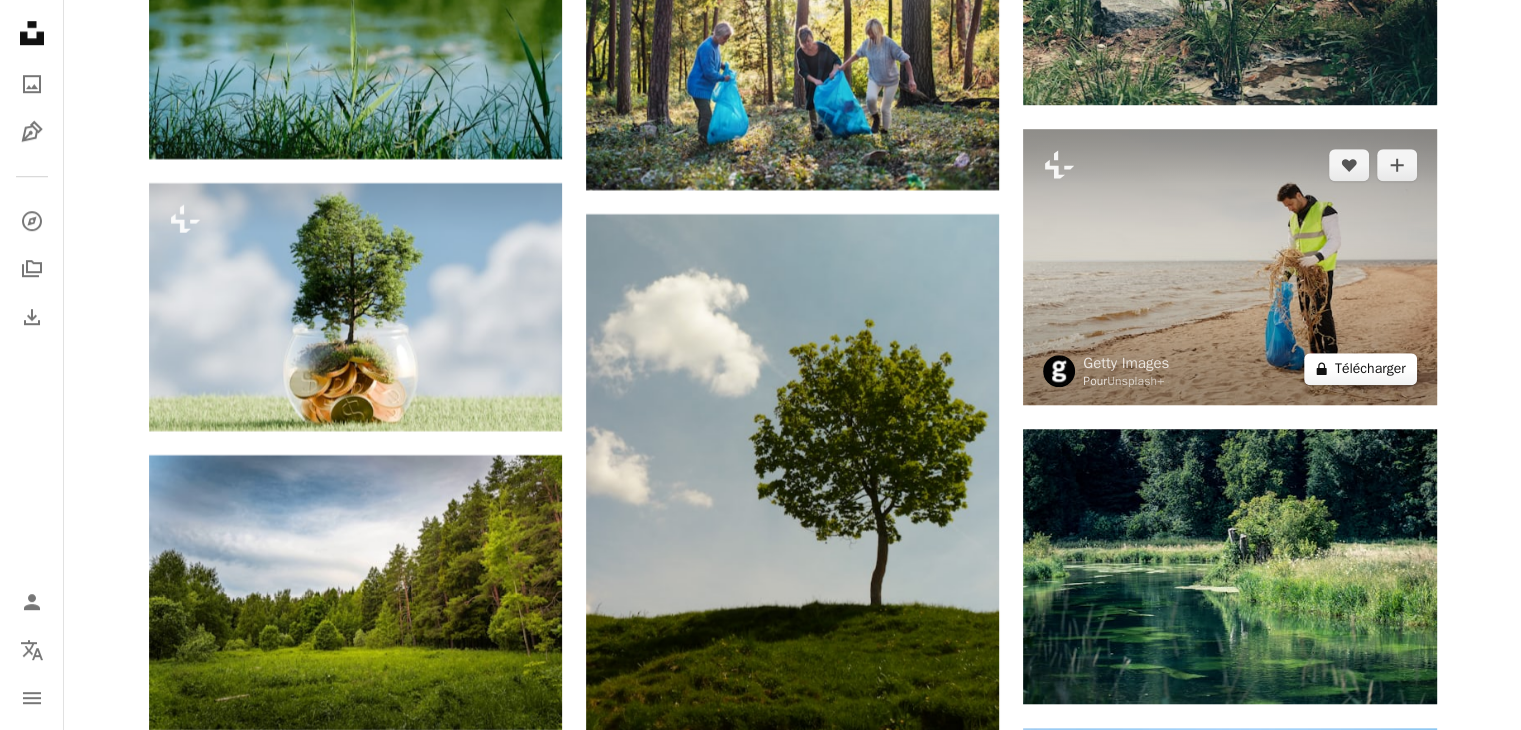 click on "A lock Télécharger" at bounding box center [1360, 369] 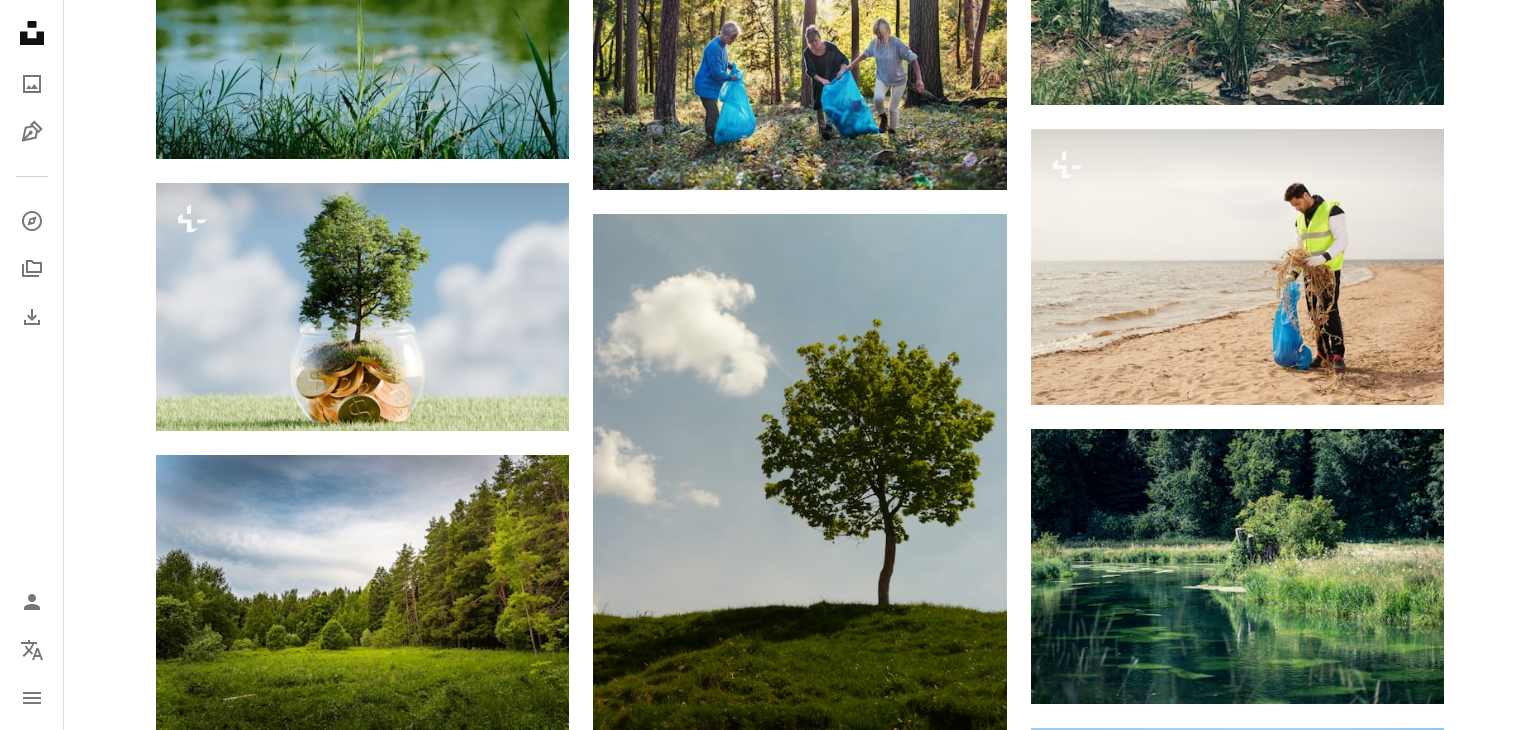 click on "An X shape" at bounding box center [20, 20] 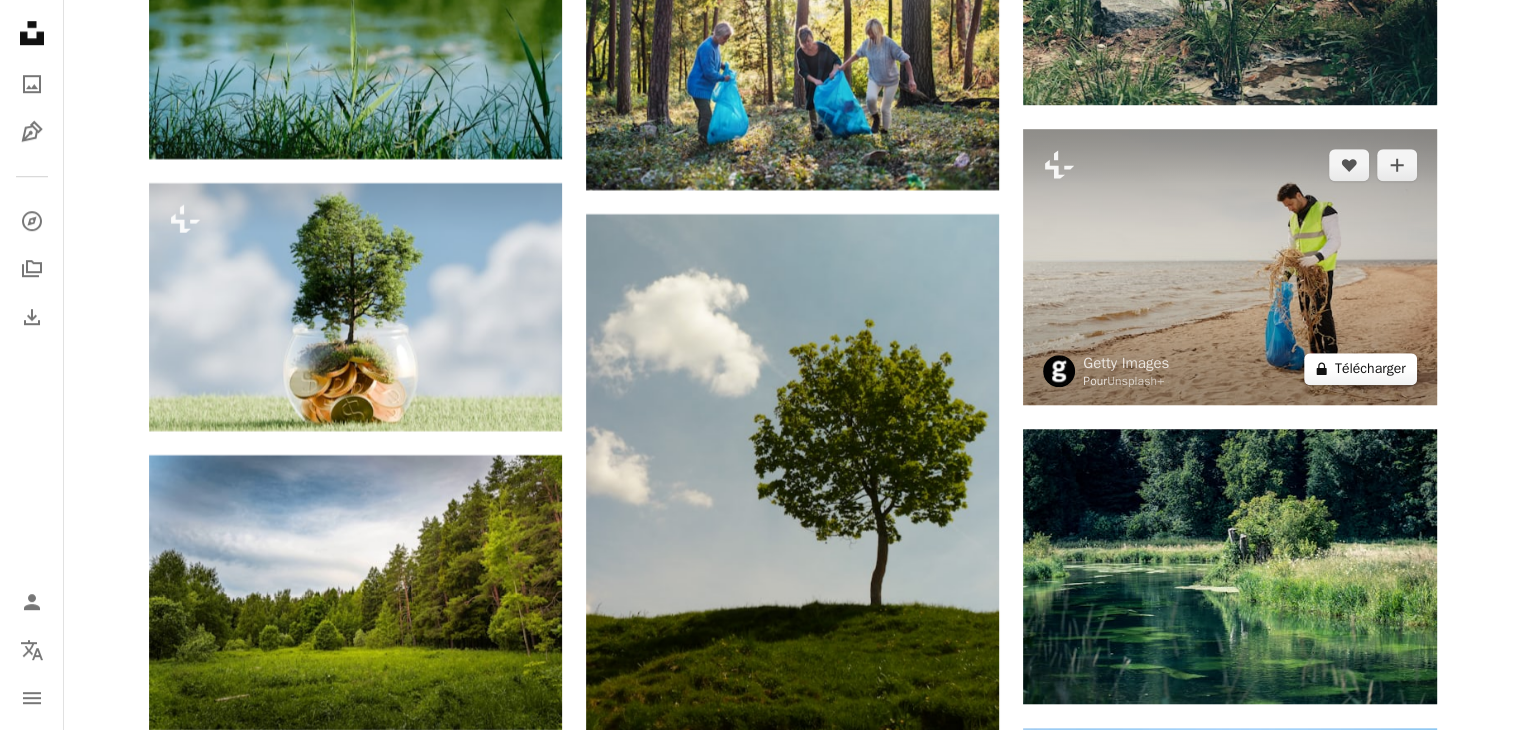 click on "A lock Télécharger" at bounding box center (1360, 369) 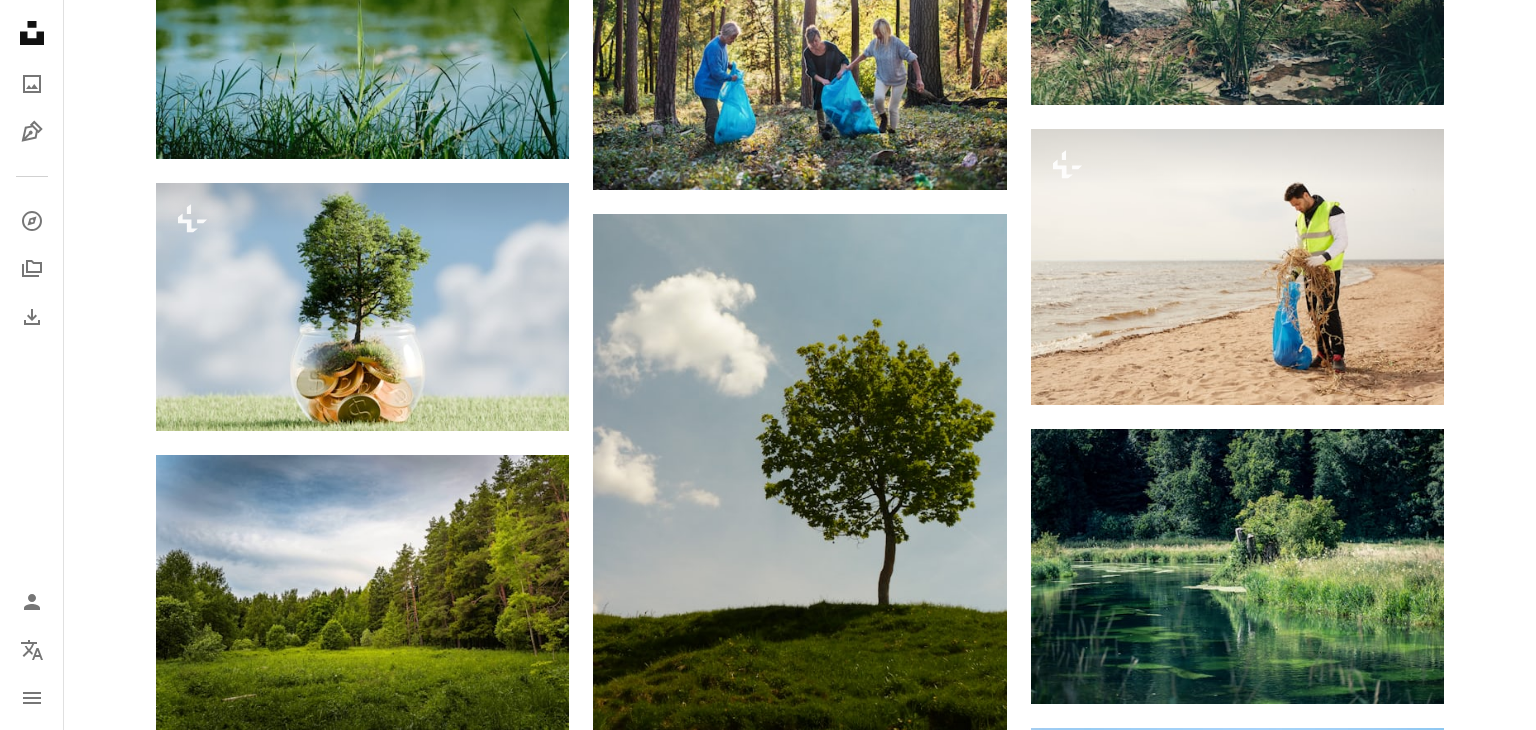 click on "An X shape Premium, images prêtes à l’emploi. Profitez d’un accès illimité. A plus sign Contenu ajouté chaque mois réservé aux membres A plus sign Téléchargements libres de droits illimités A plus sign Illustrations  Nouveau A plus sign Protections juridiques renforcées annuel 62 %  de réduction mensuel 16 €   6 € EUR par mois * Abonnez-vous à  Unsplash+ * Facturé à l’avance en cas de paiement annuel  72 € Plus les taxes applicables. Renouvellement automatique. Annuler à tout moment." at bounding box center [768, 3528] 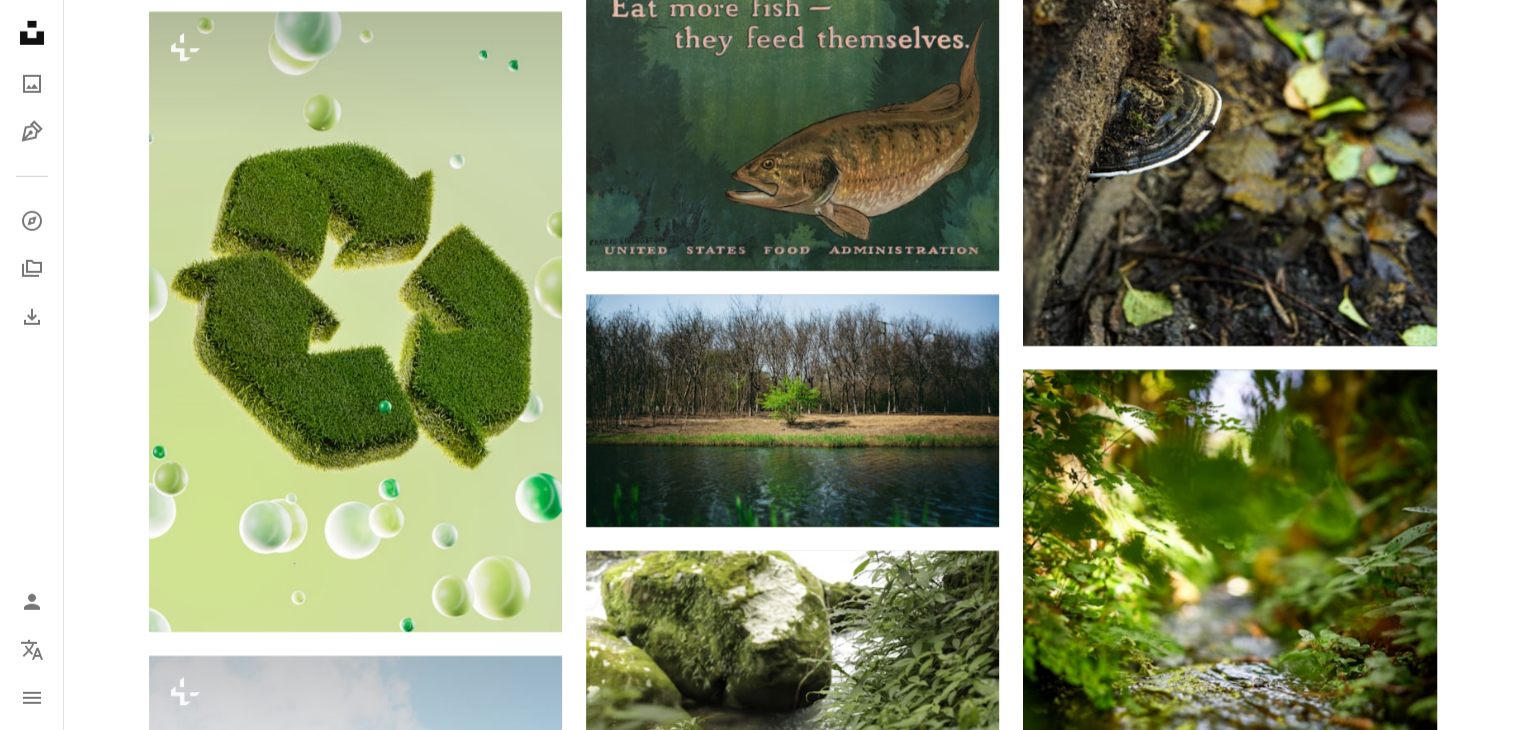 scroll, scrollTop: 21400, scrollLeft: 0, axis: vertical 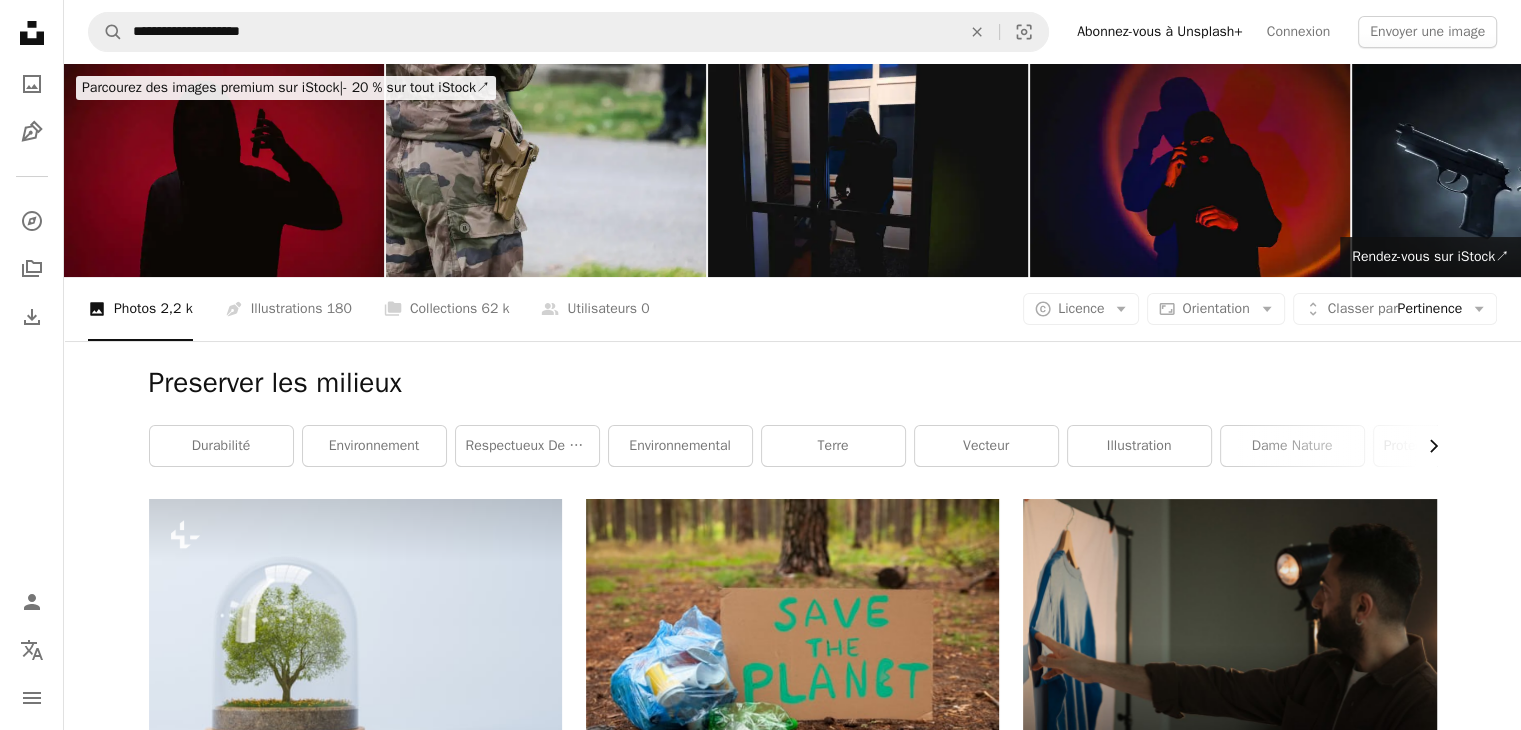 click on "Chevron right" 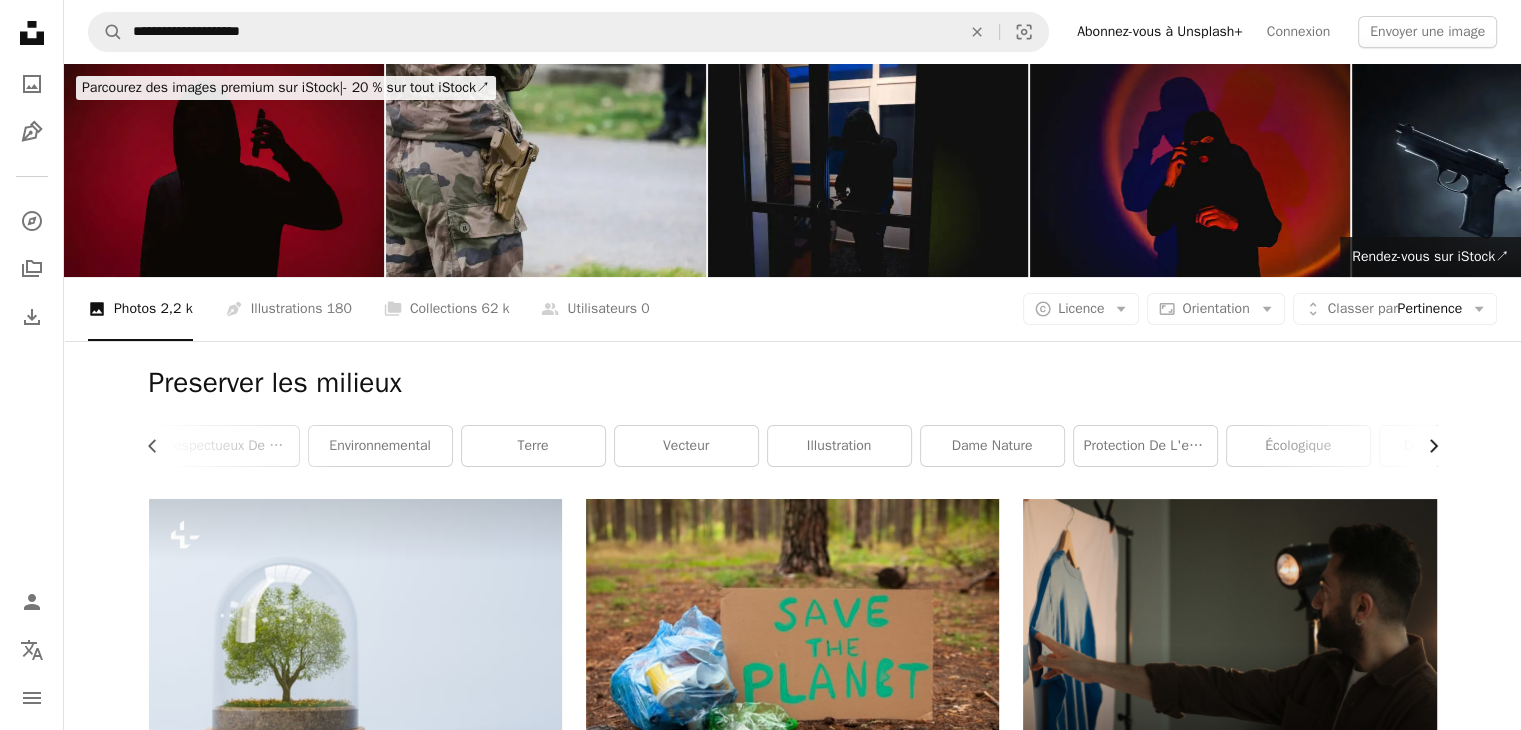 click on "Chevron right" 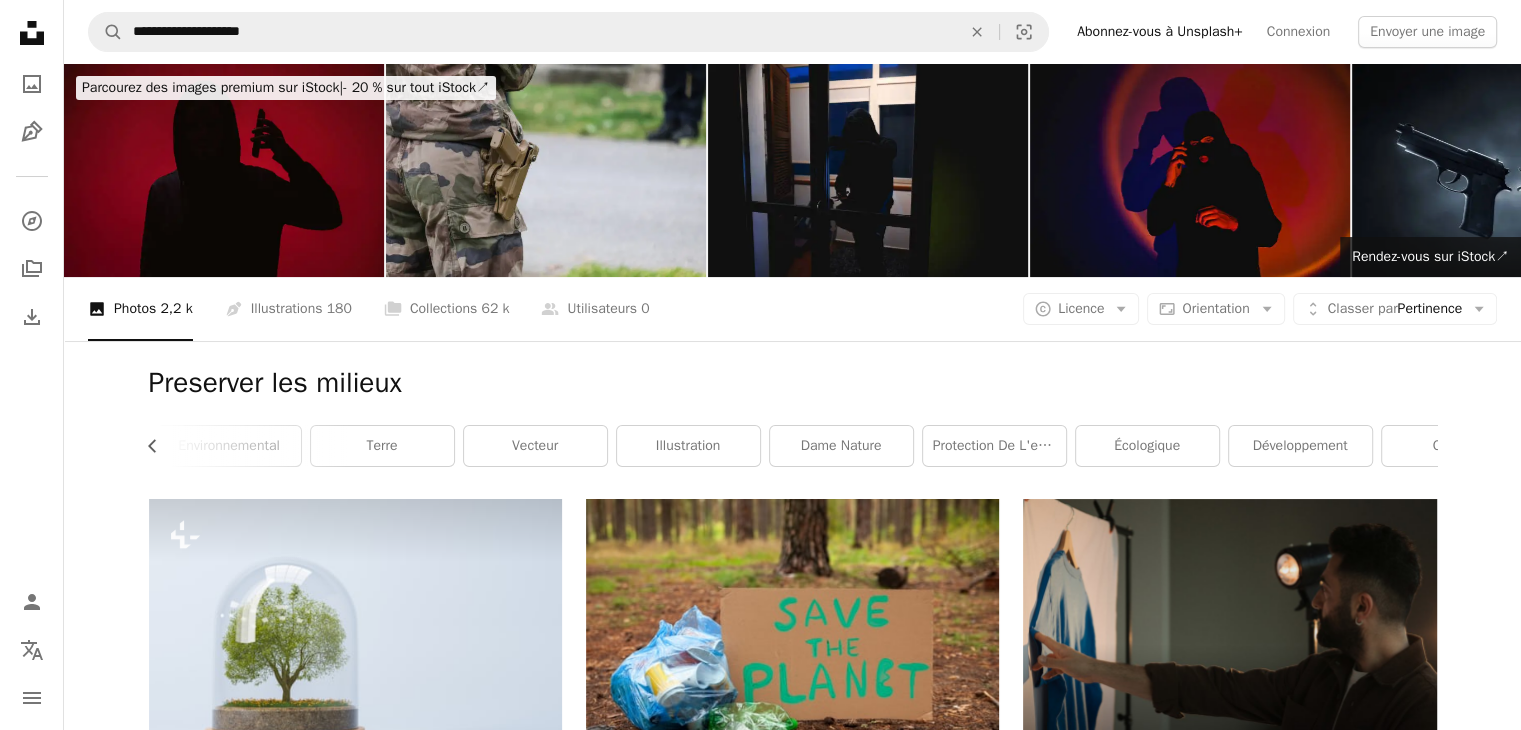 scroll, scrollTop: 0, scrollLeft: 540, axis: horizontal 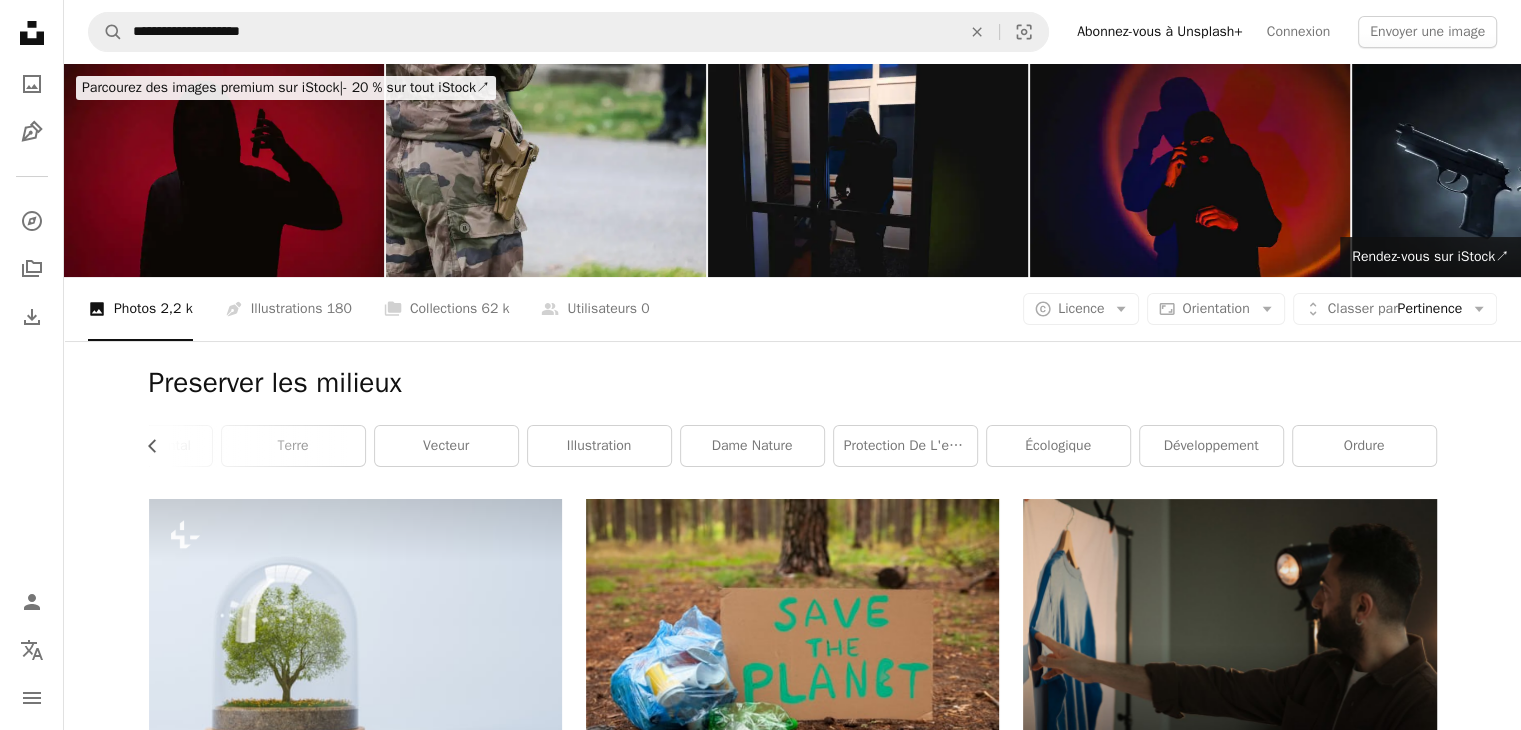 click on "ordure" at bounding box center (1364, 446) 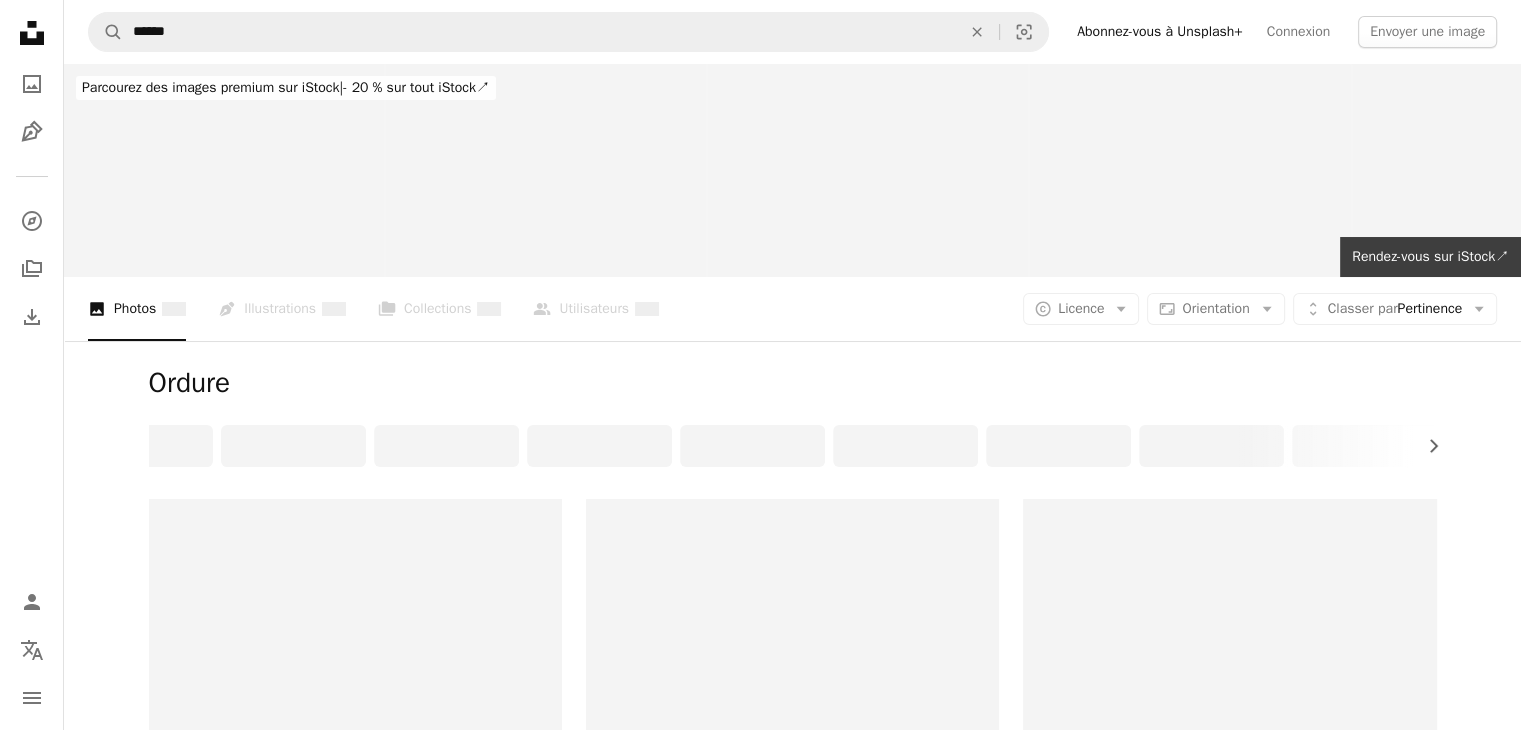 scroll, scrollTop: 0, scrollLeft: 0, axis: both 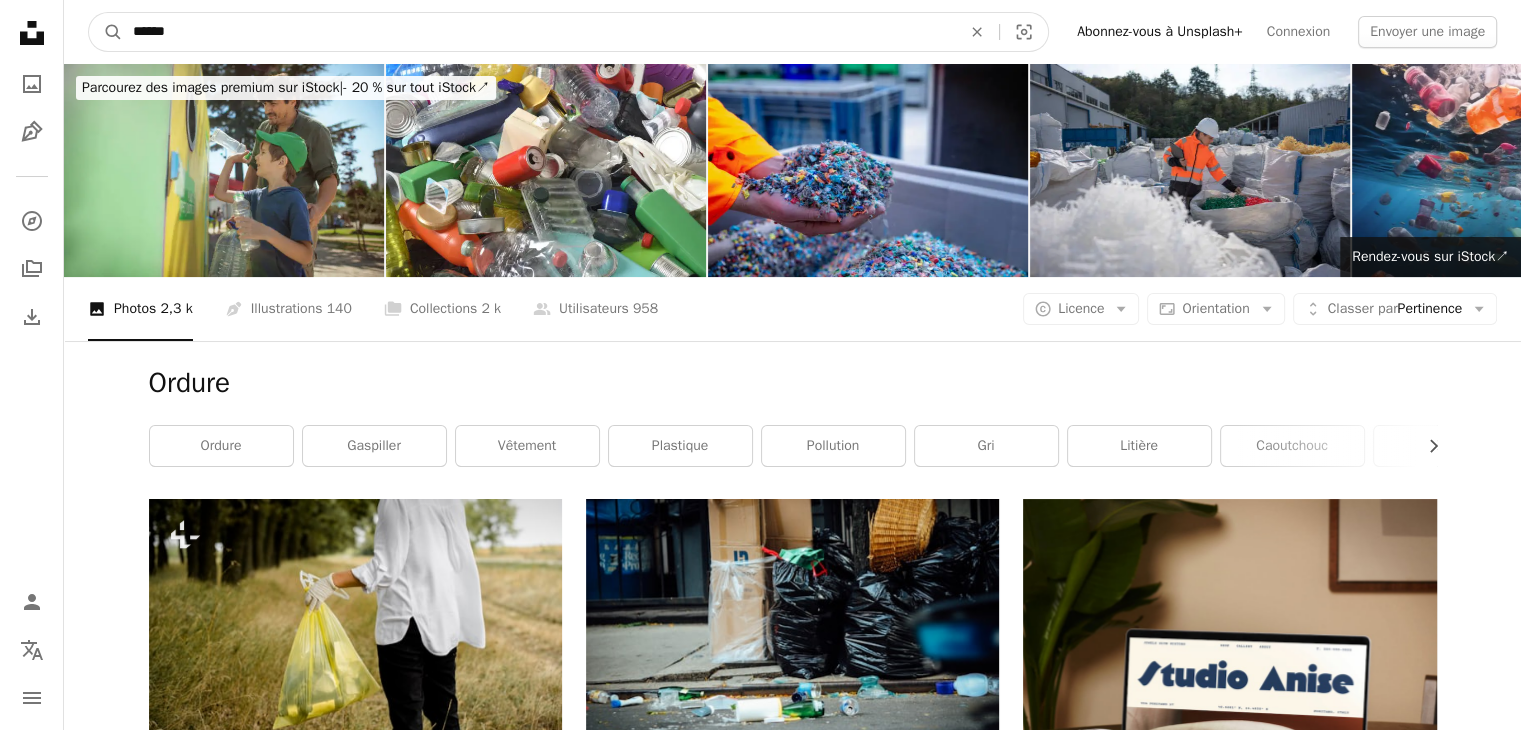 click on "******" at bounding box center [539, 32] 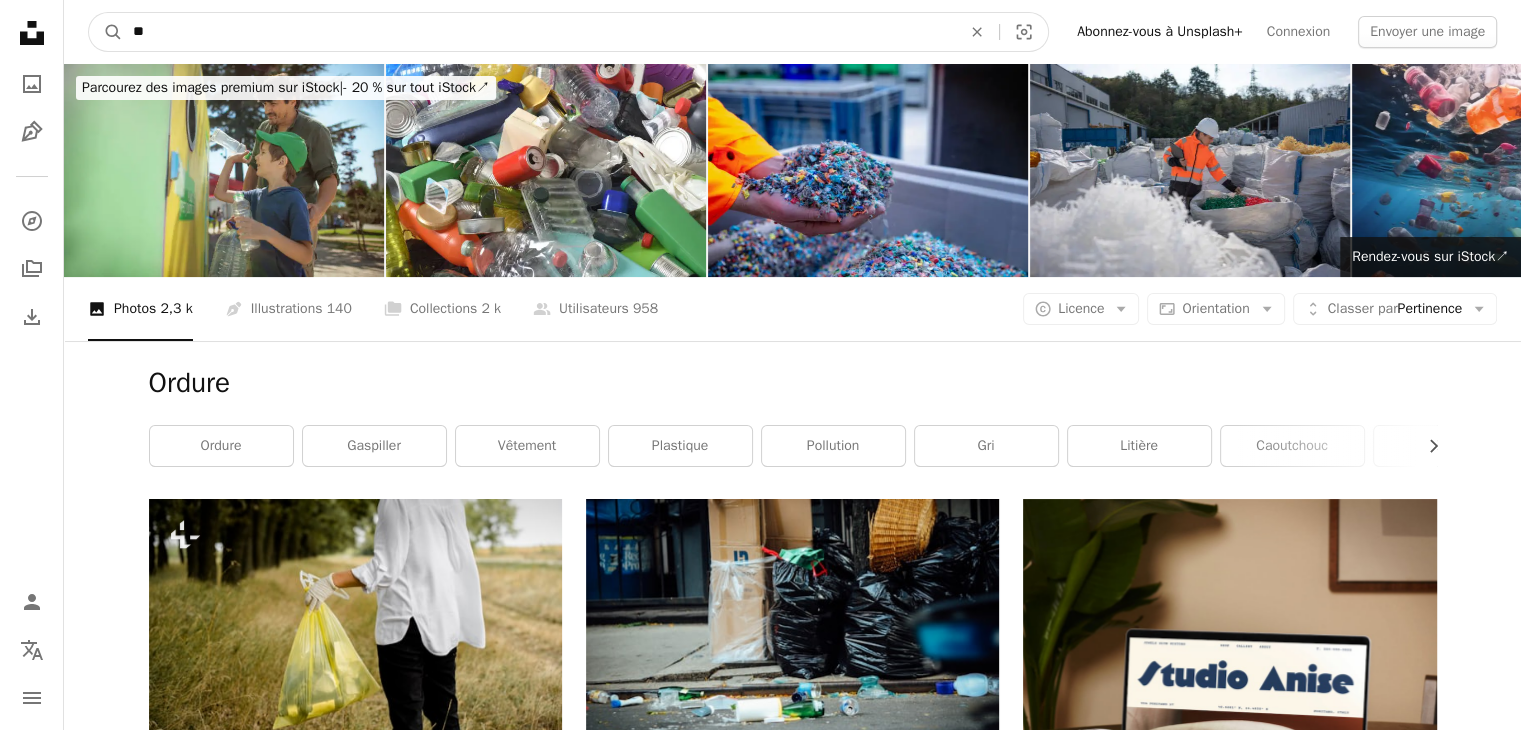 type on "*" 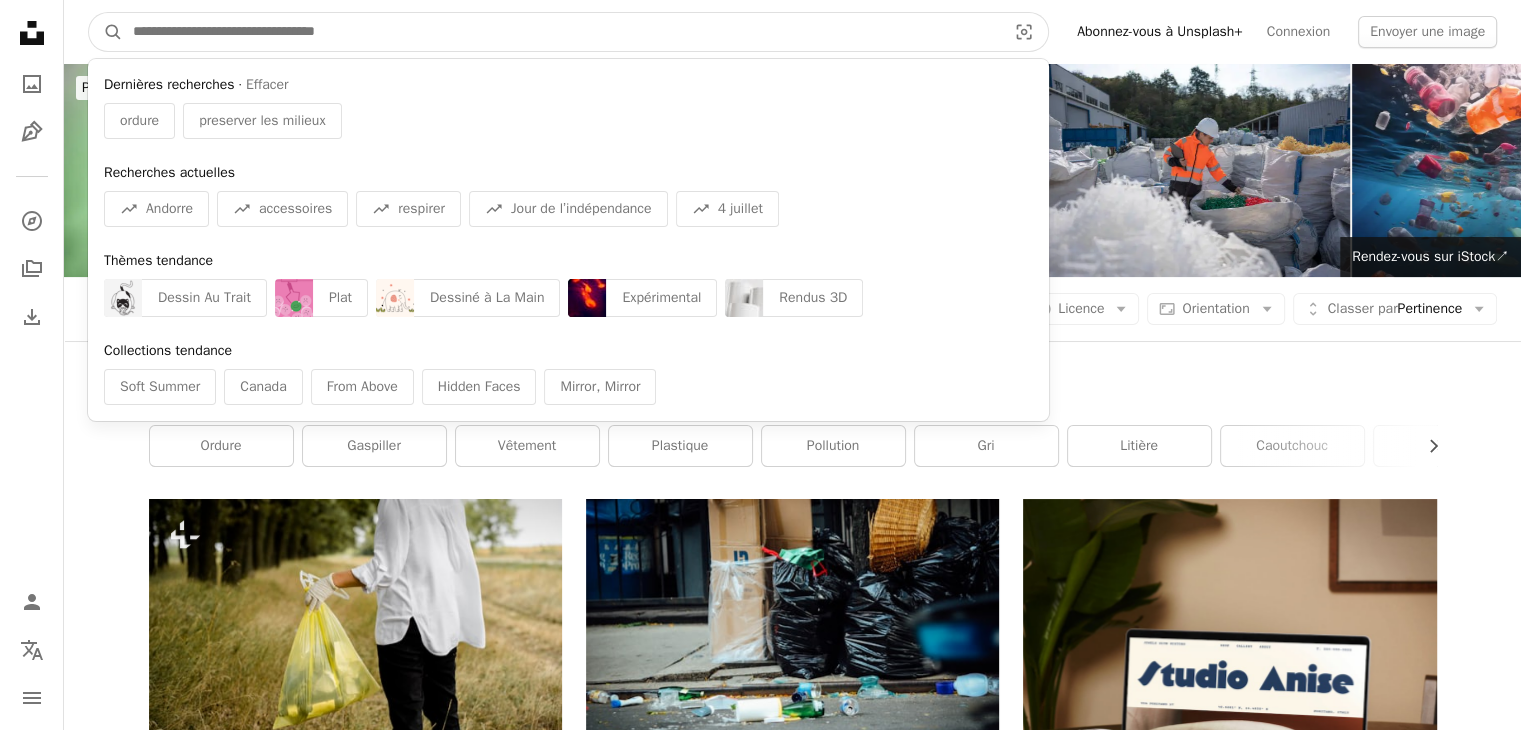 type on "*" 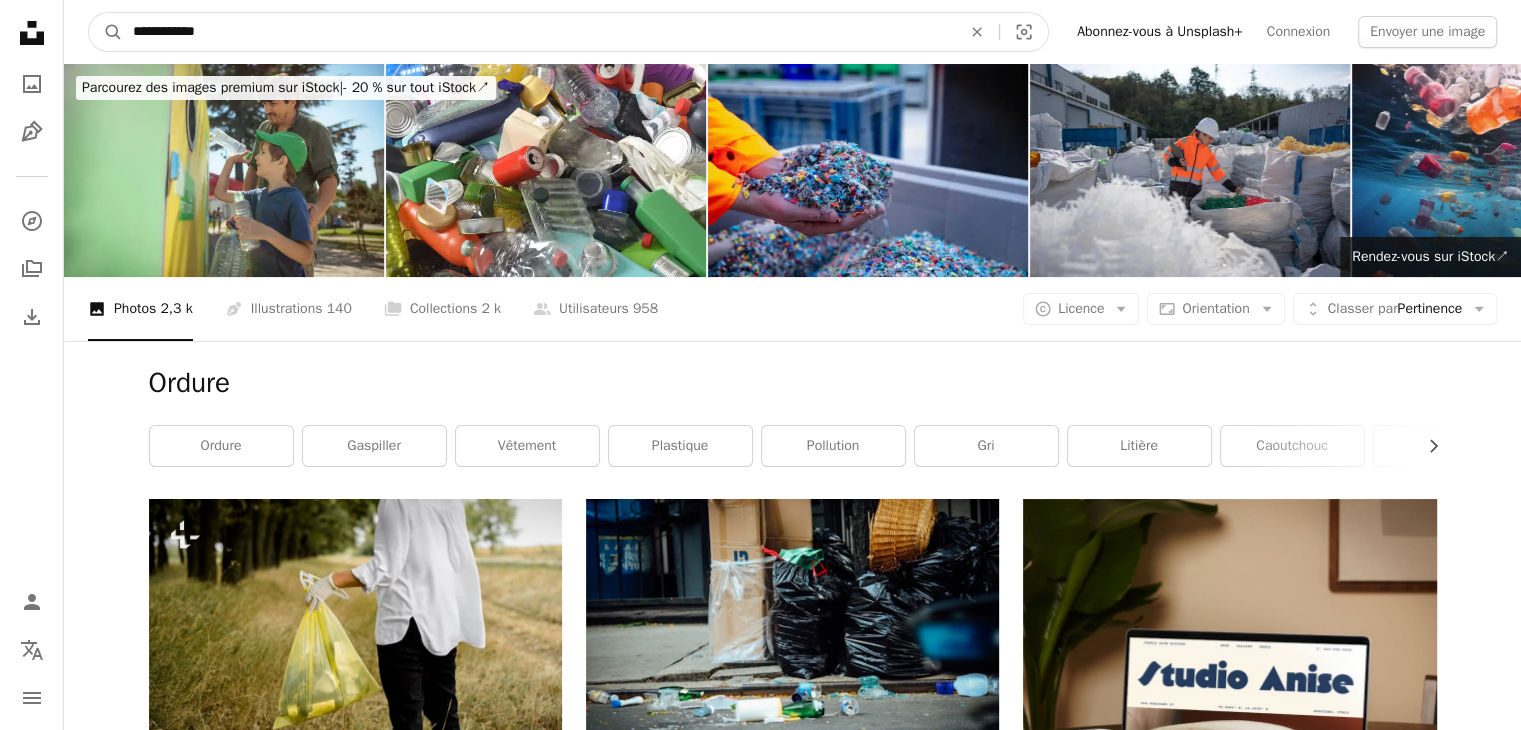 type on "**********" 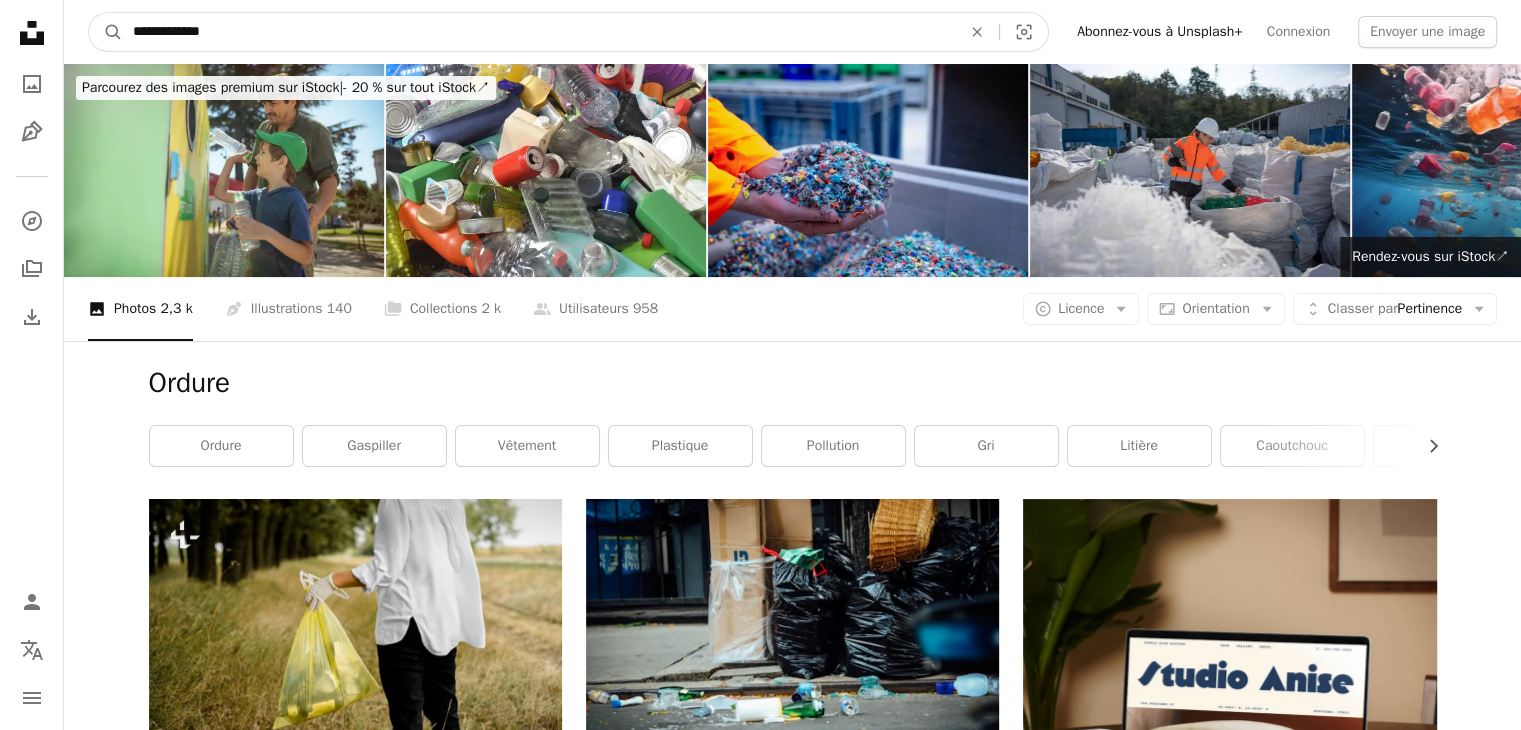 click on "A magnifying glass" at bounding box center (106, 32) 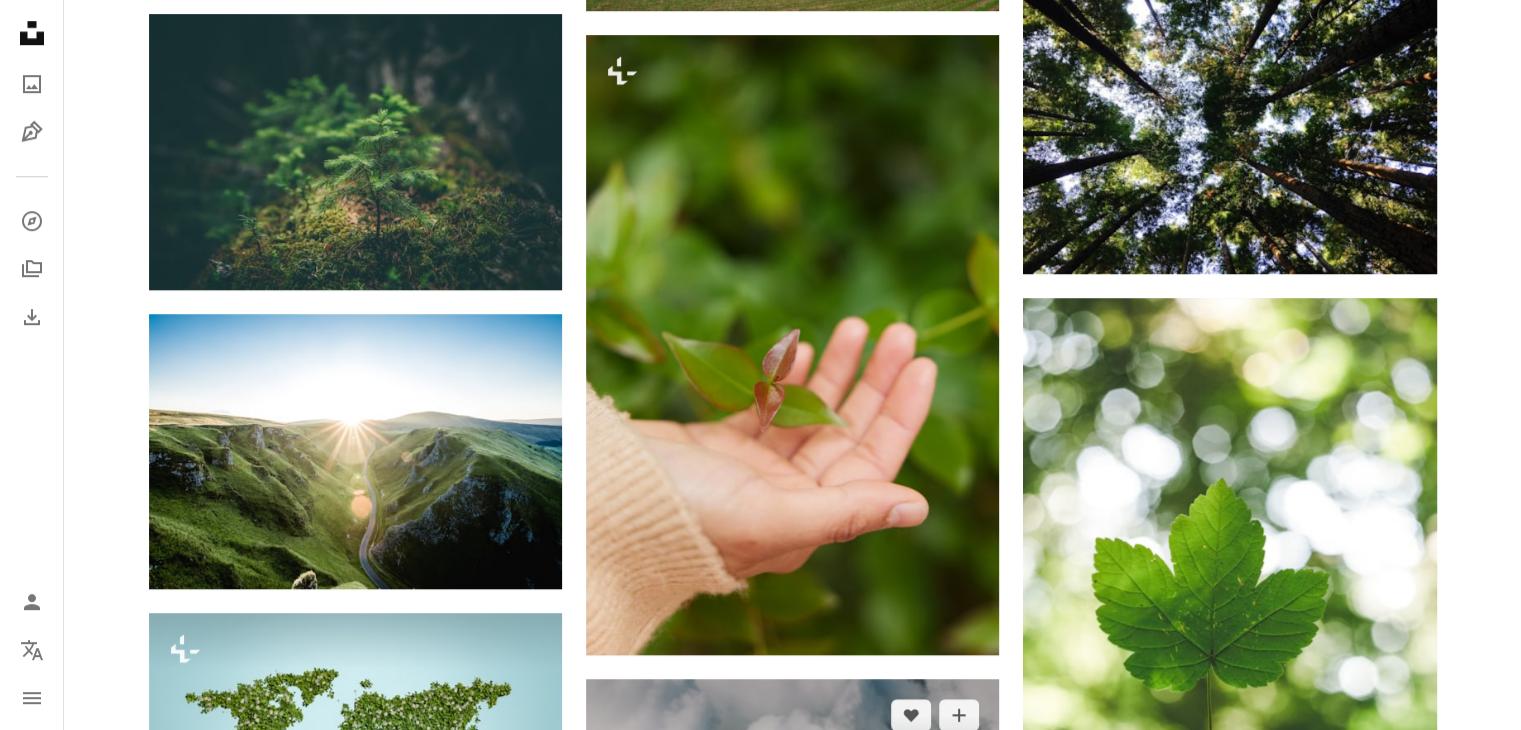 scroll, scrollTop: 1400, scrollLeft: 0, axis: vertical 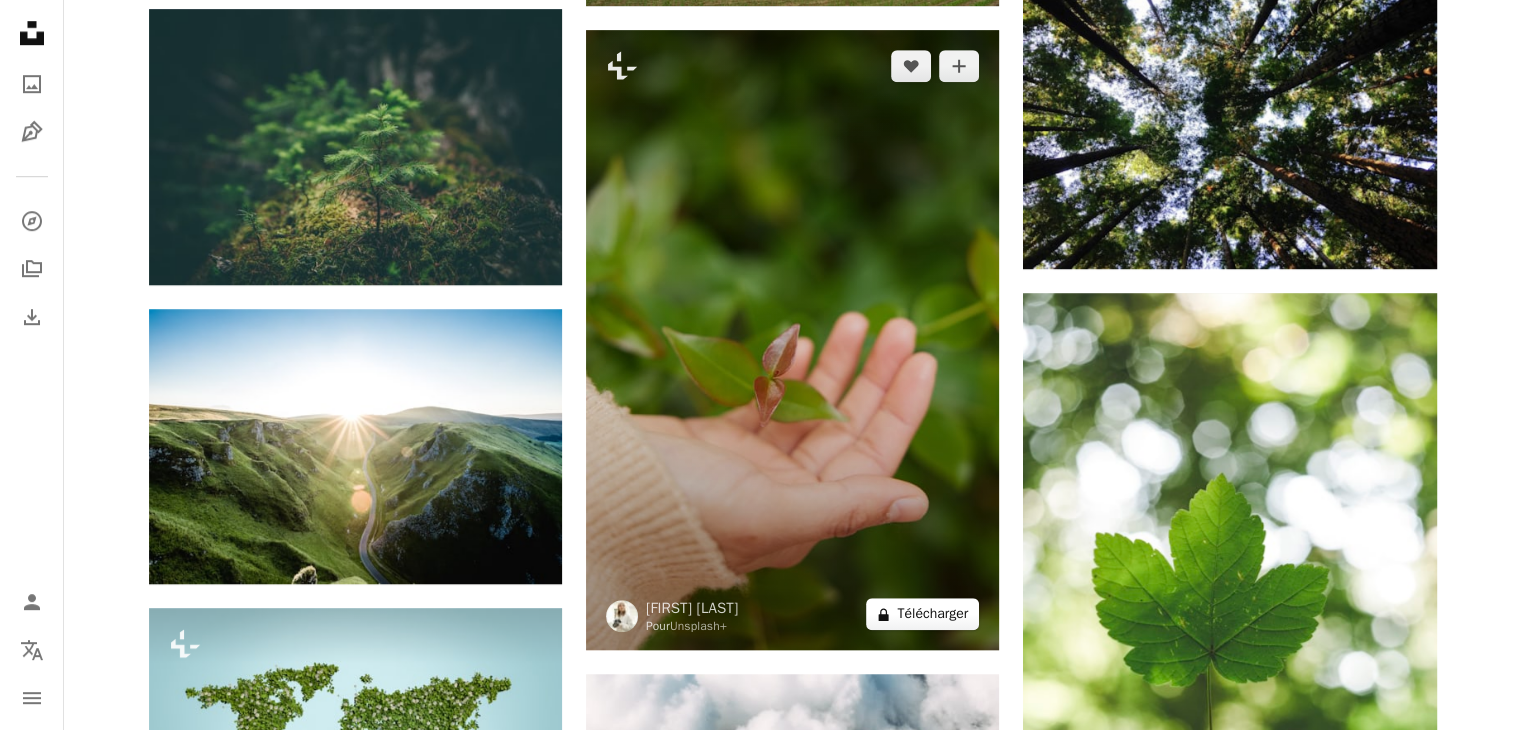 click on "A lock Télécharger" at bounding box center [922, 614] 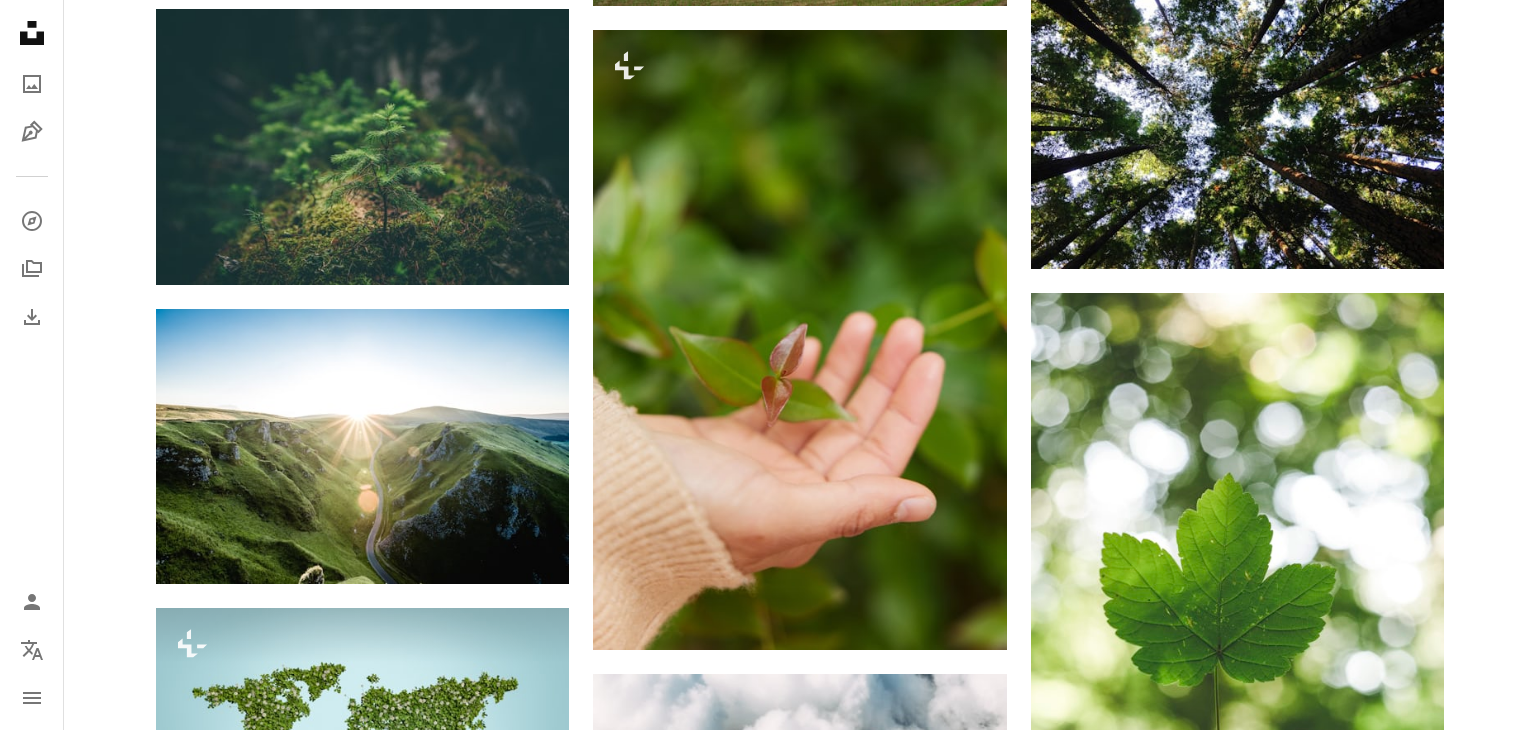 click on "An X shape Premium, images prêtes à l’emploi. Profitez d’un accès illimité. A plus sign Contenu ajouté chaque mois réservé aux membres A plus sign Téléchargements libres de droits illimités A plus sign Illustrations  Nouveau A plus sign Protections juridiques renforcées annuel 62 %  de réduction mensuel 16 €   6 € EUR par mois * Abonnez-vous à  Unsplash+ * Facturé à l’avance en cas de paiement annuel  72 € Plus les taxes applicables. Renouvellement automatique. Annuler à tout moment." at bounding box center (768, 3287) 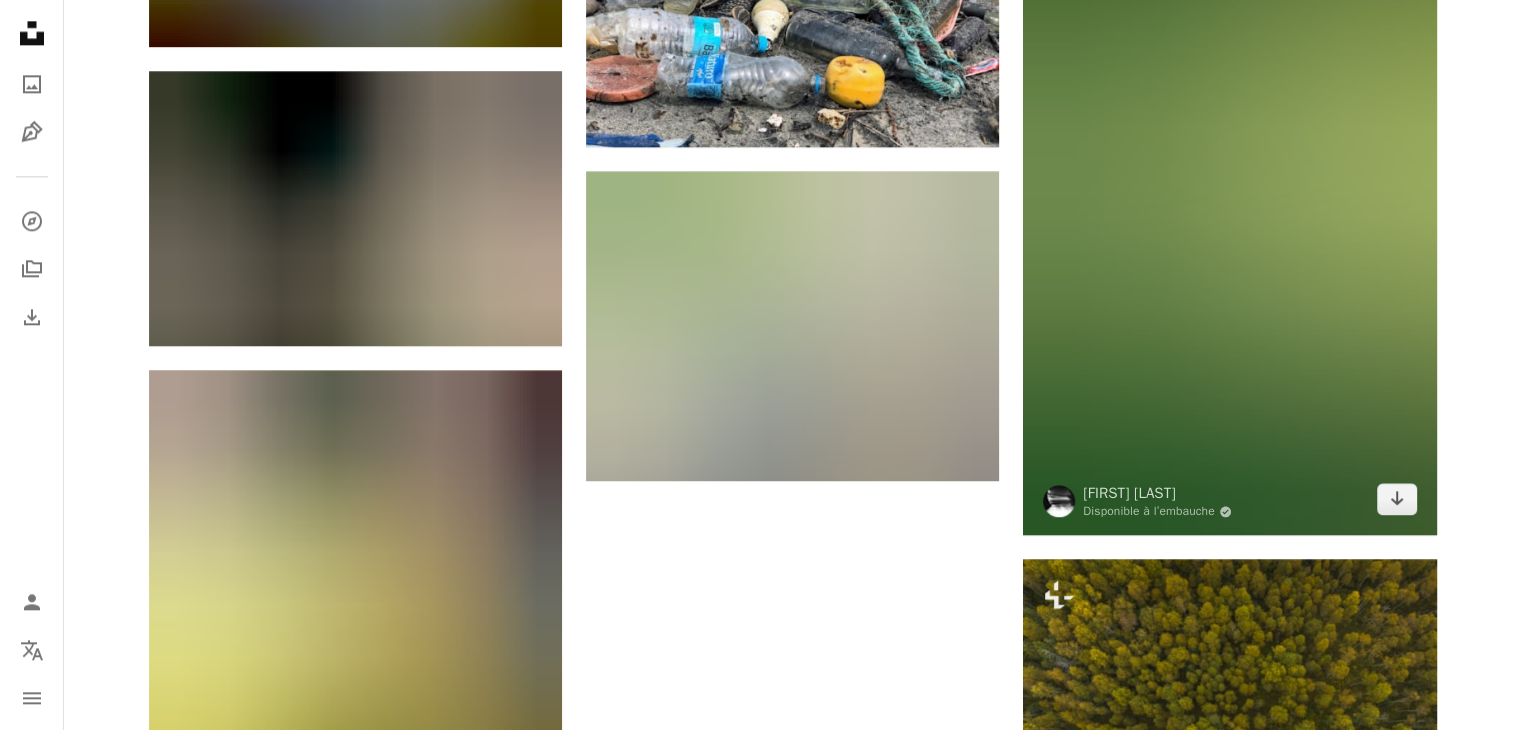 scroll, scrollTop: 2600, scrollLeft: 0, axis: vertical 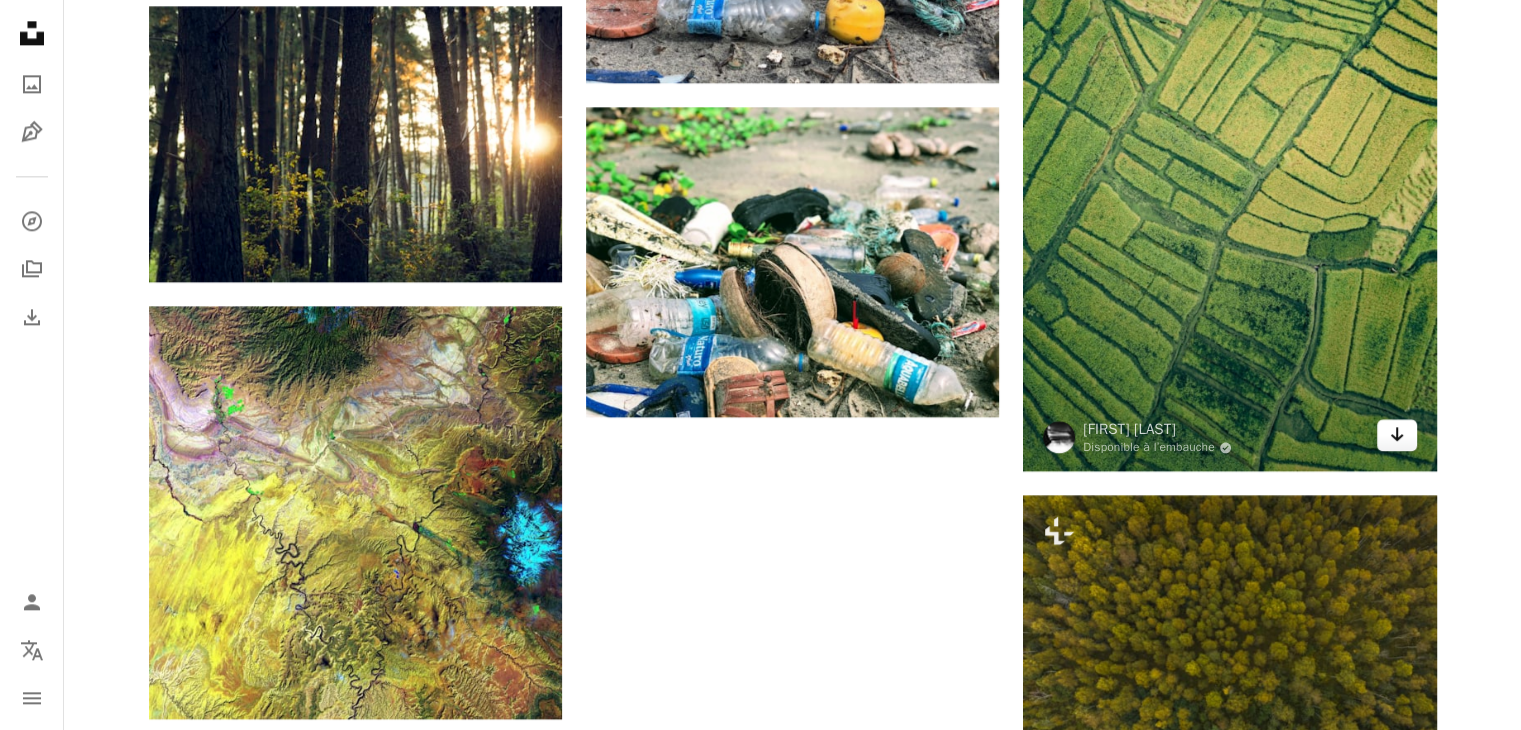 click 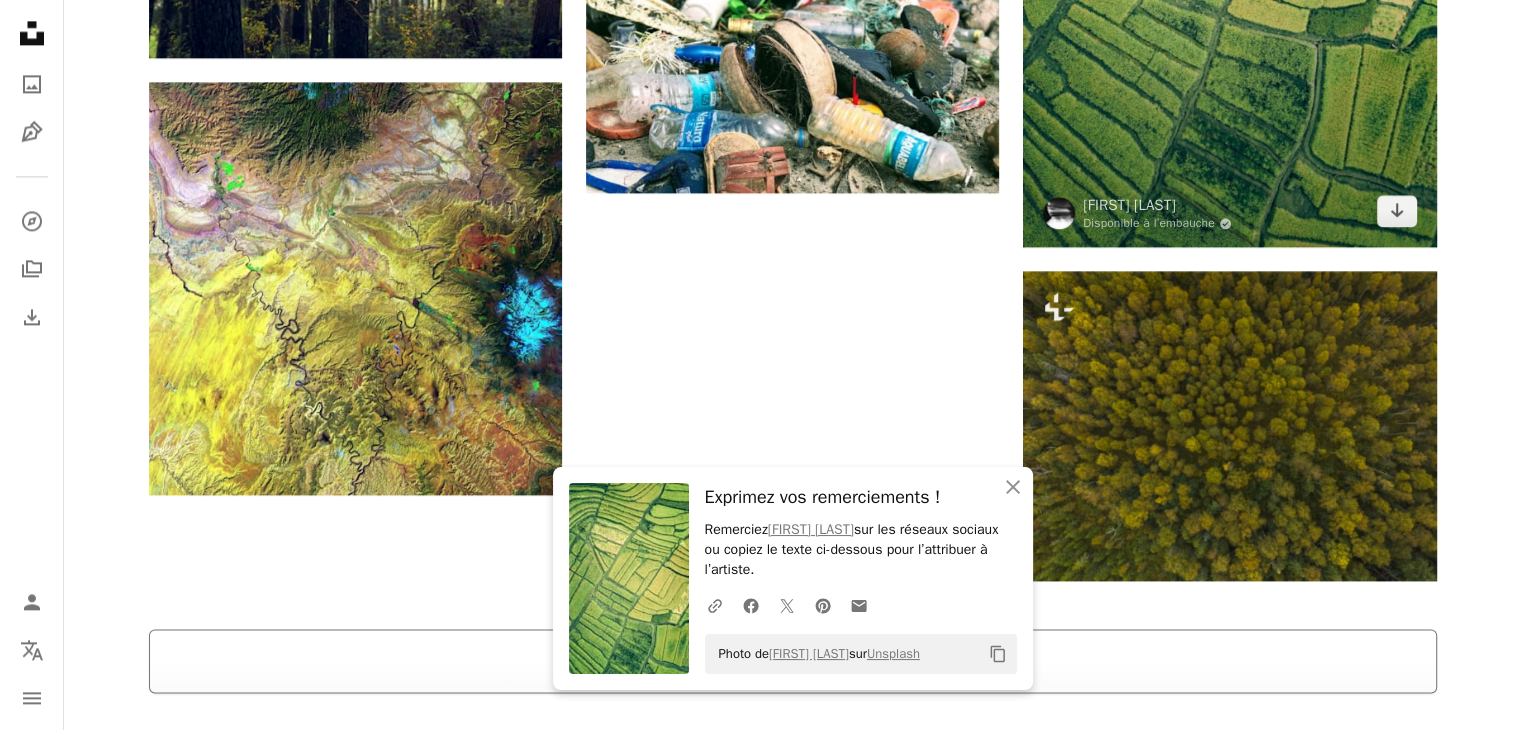 scroll, scrollTop: 2800, scrollLeft: 0, axis: vertical 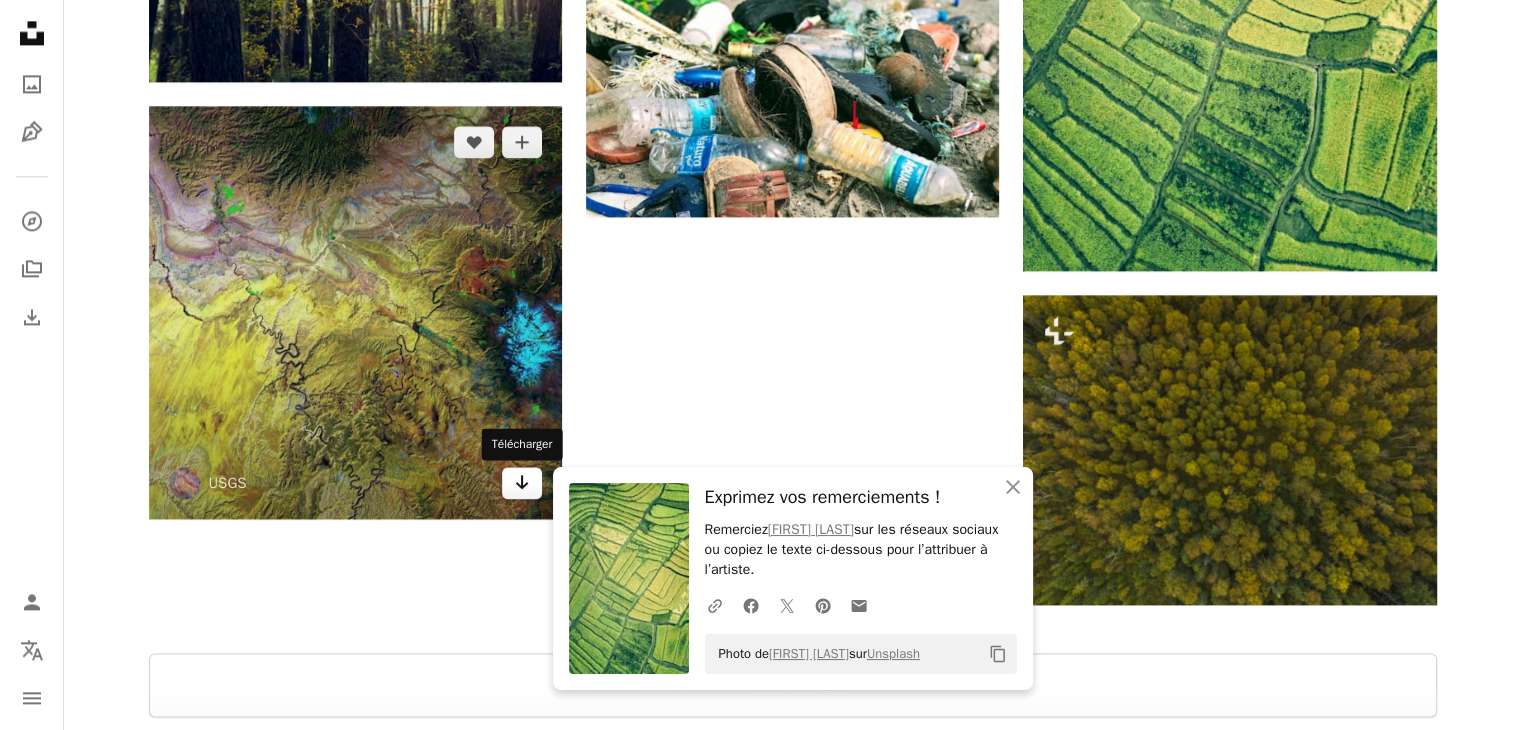 click 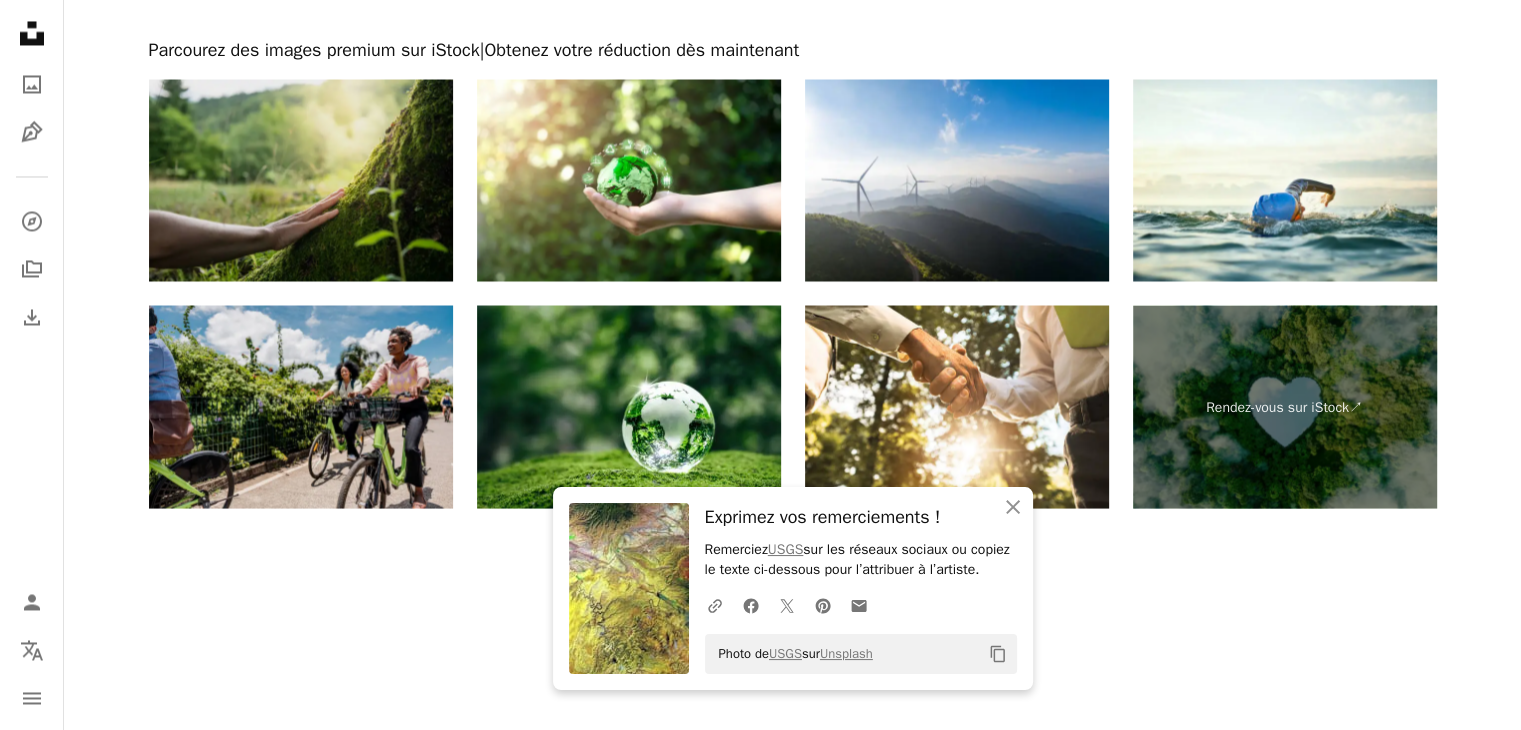 scroll, scrollTop: 3591, scrollLeft: 0, axis: vertical 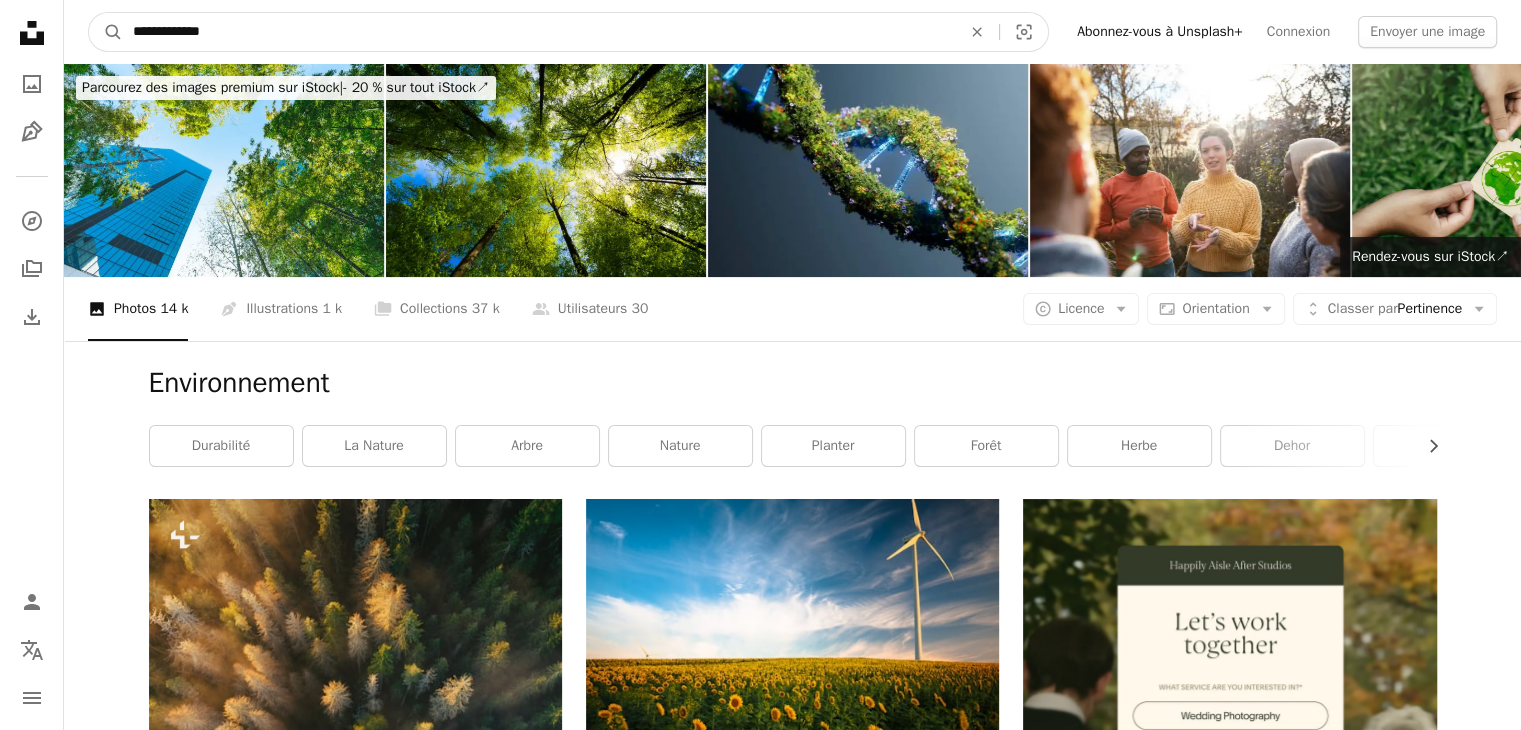 drag, startPoint x: 283, startPoint y: 25, endPoint x: 38, endPoint y: 8, distance: 245.58908 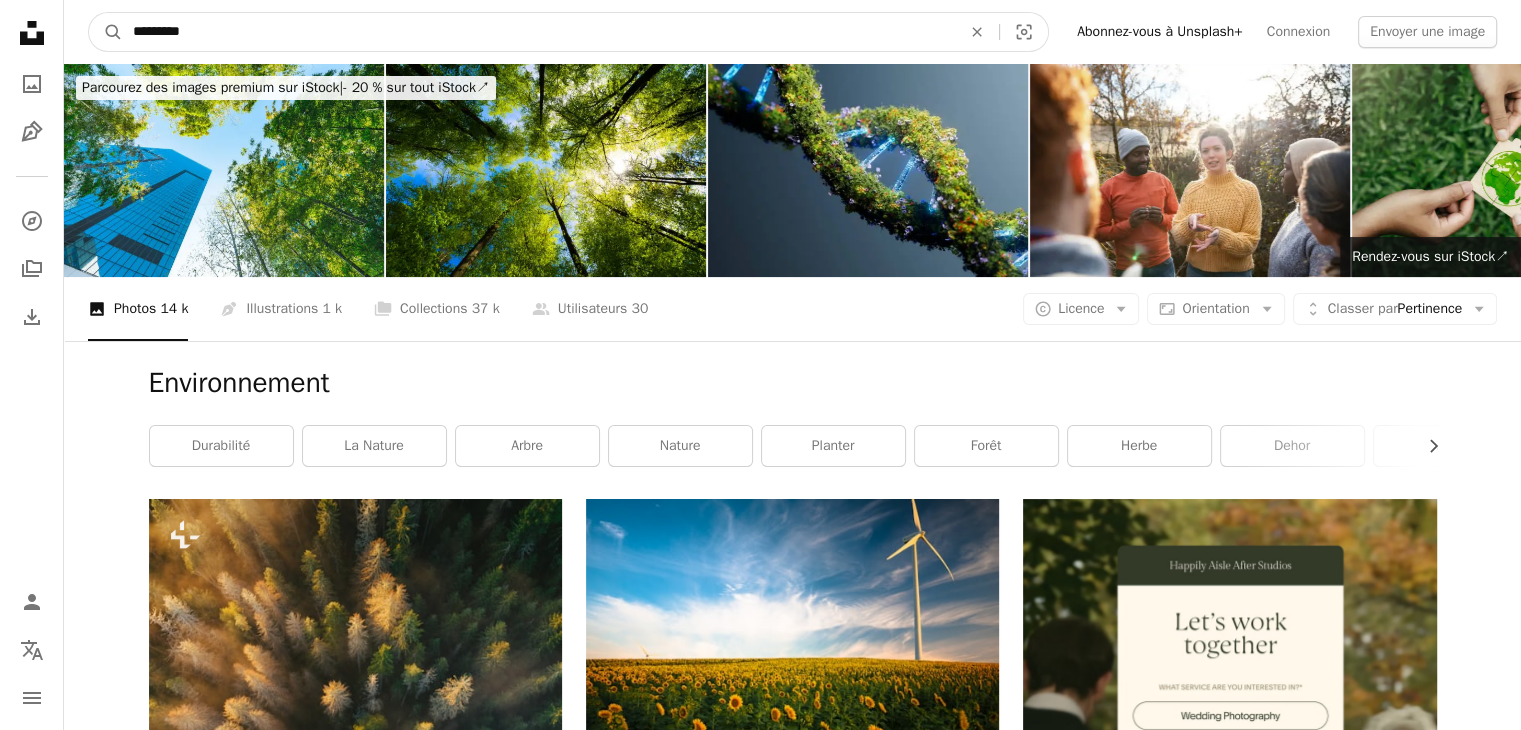 type on "**********" 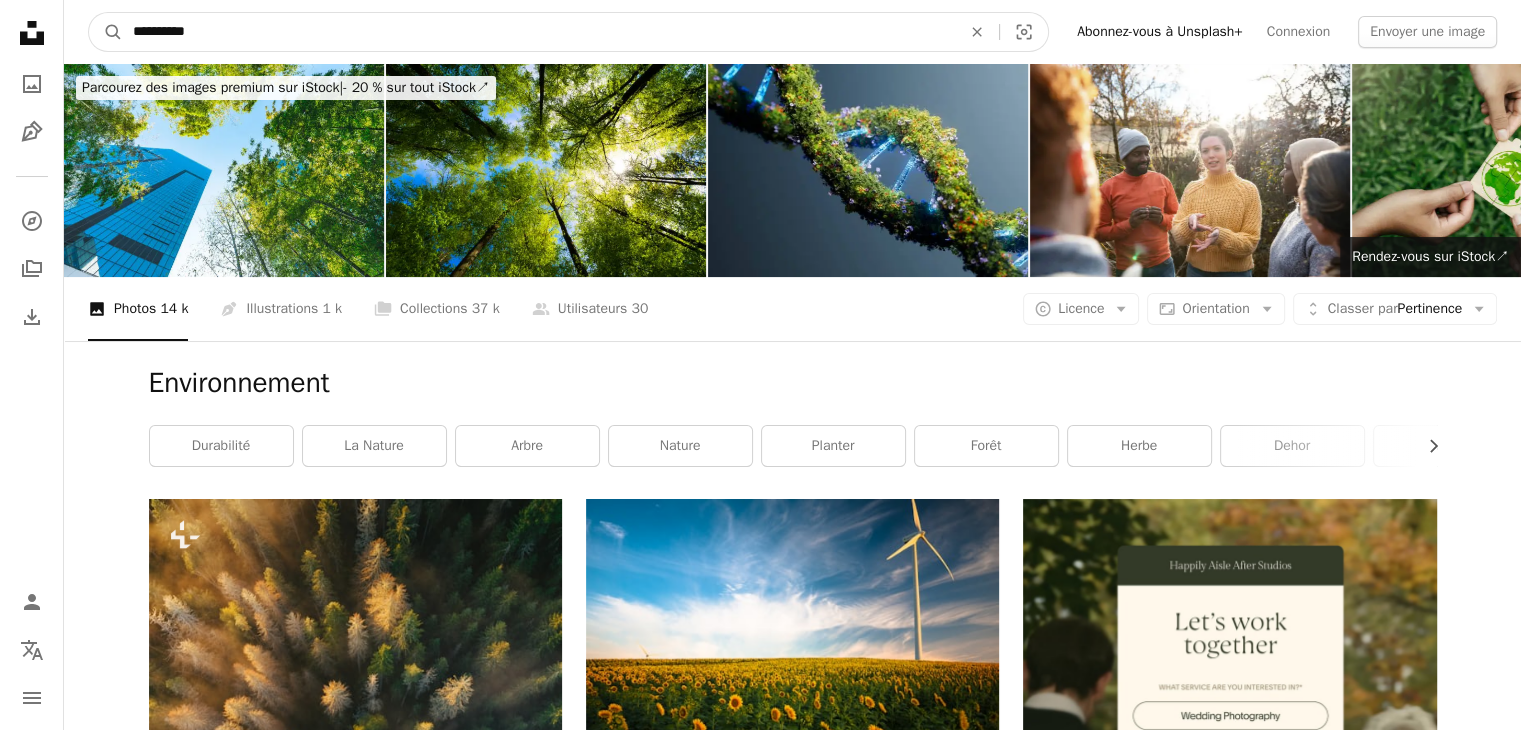 click on "A magnifying glass" at bounding box center [106, 32] 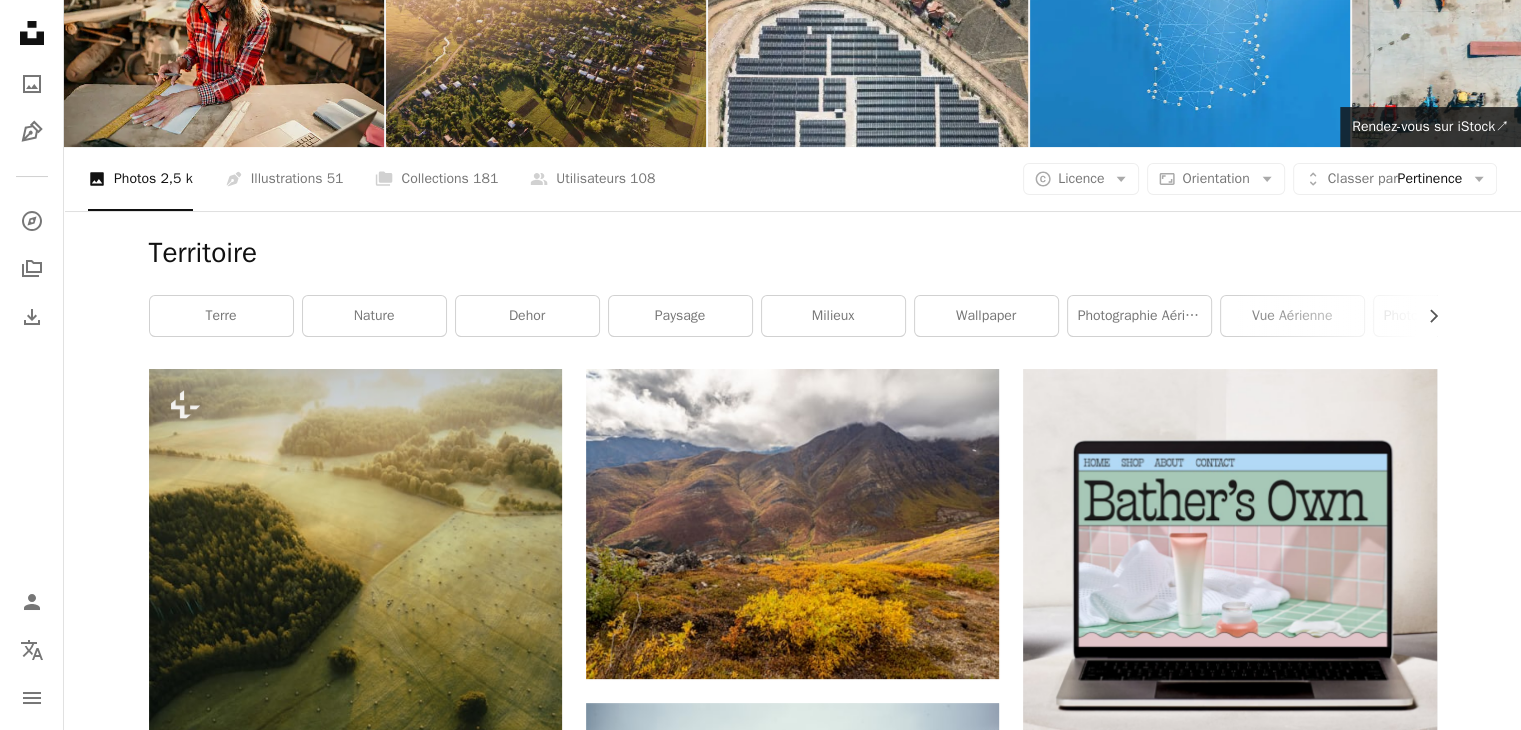 scroll, scrollTop: 0, scrollLeft: 0, axis: both 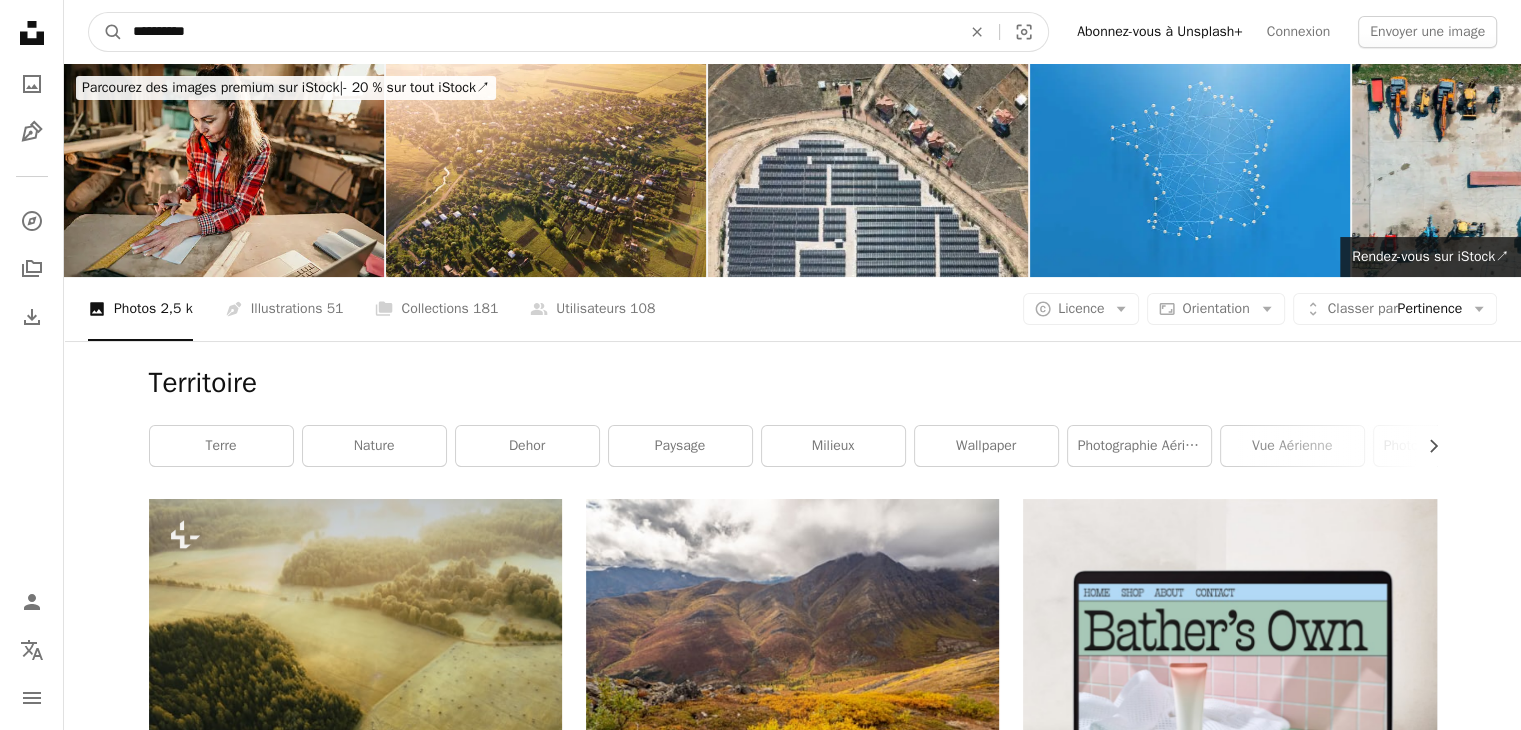 click on "**********" at bounding box center (539, 32) 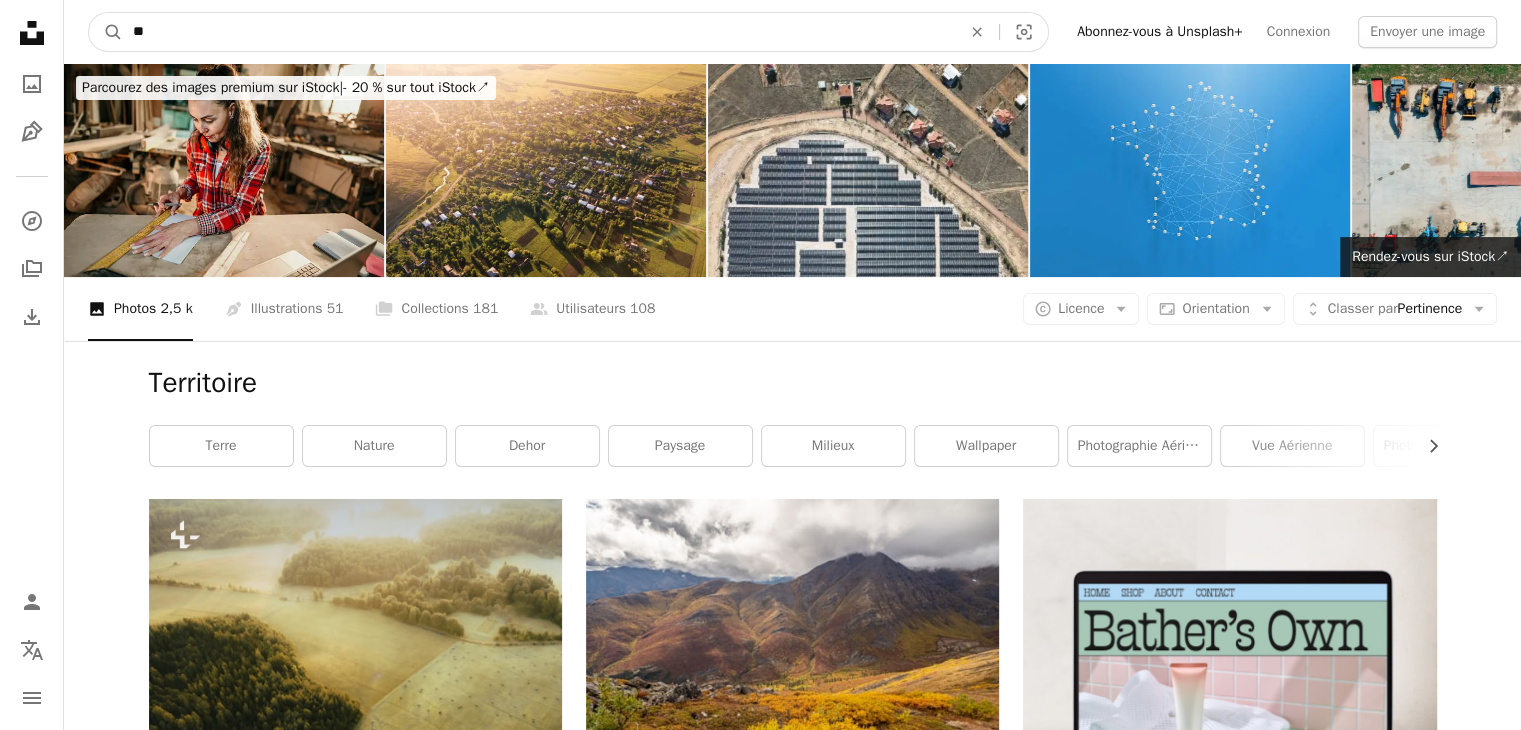 type on "*" 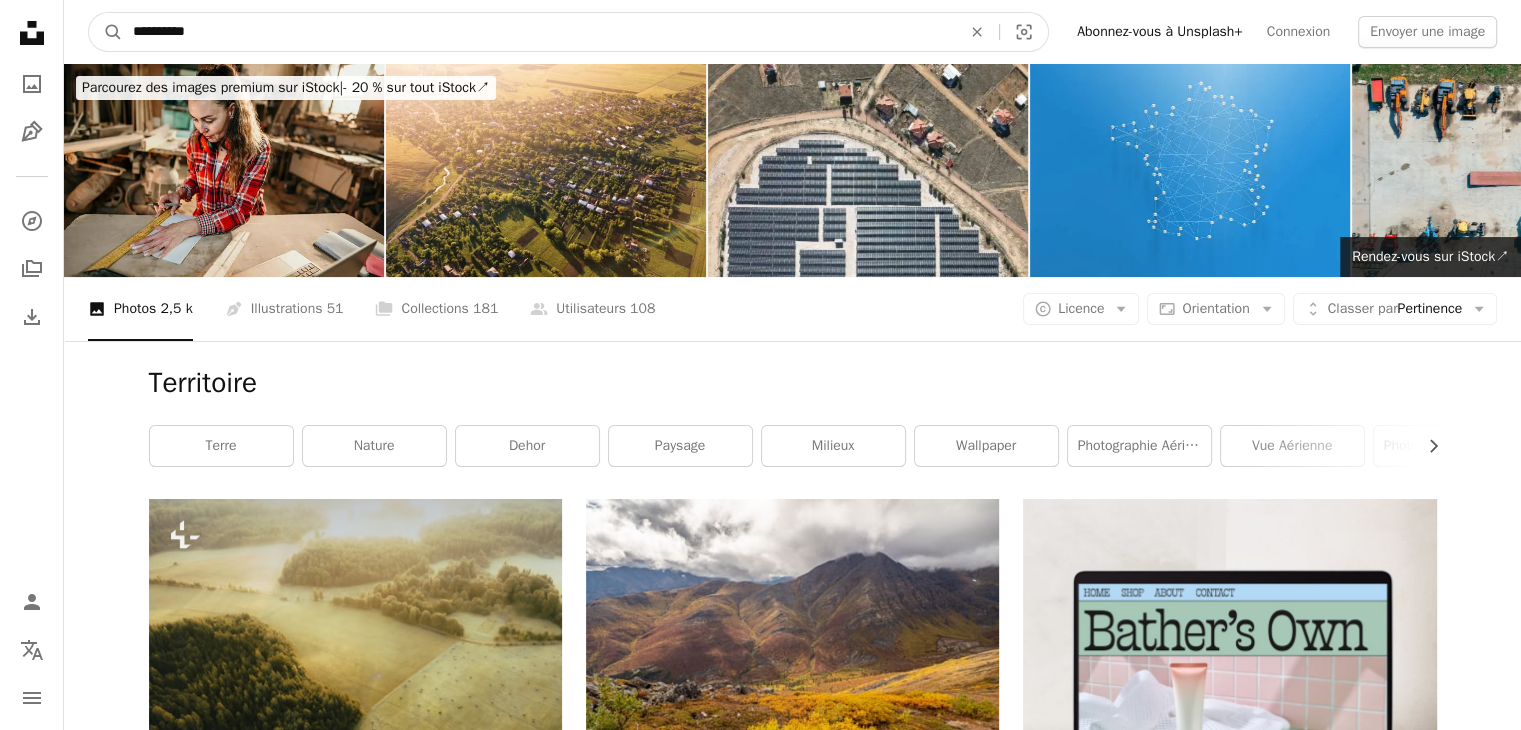type on "**********" 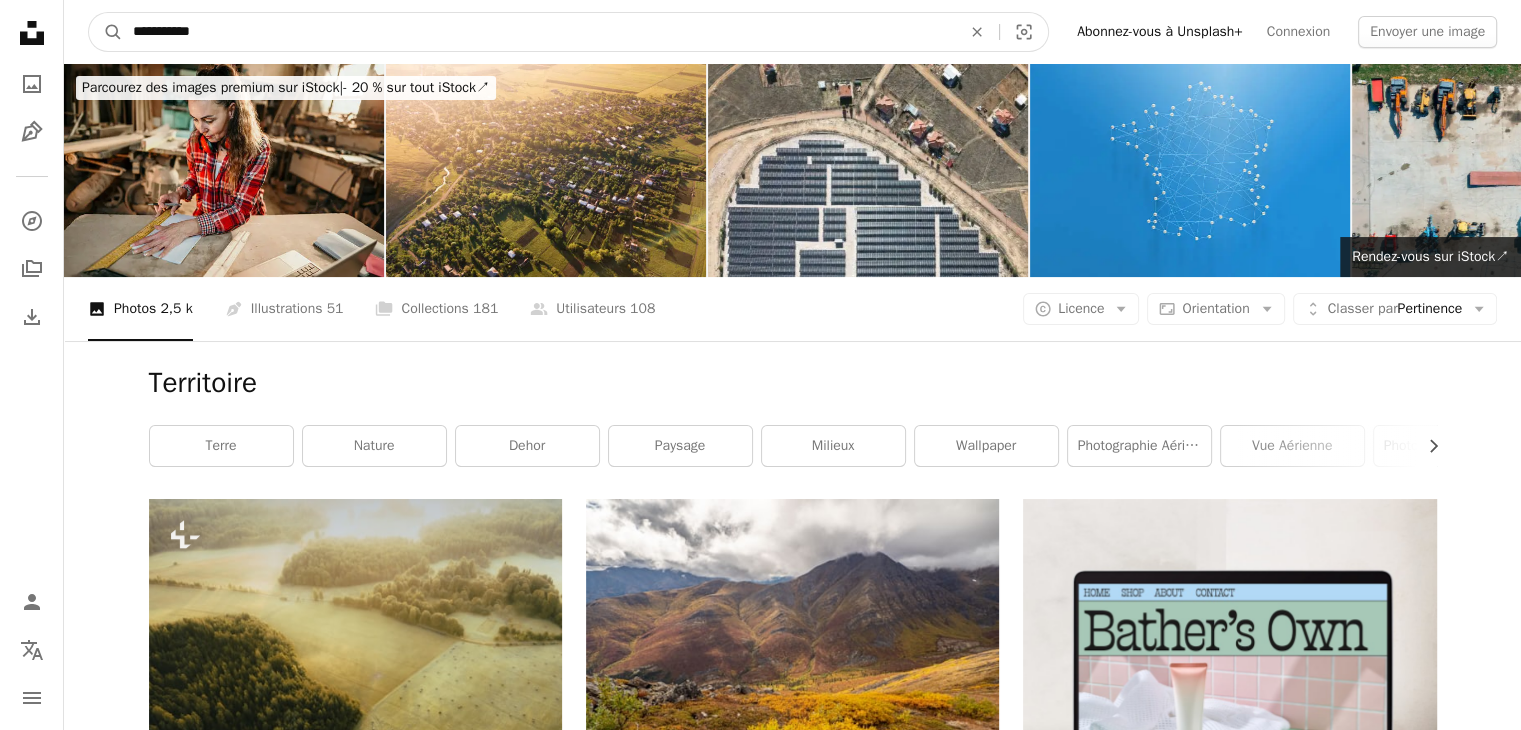 click on "A magnifying glass" at bounding box center (106, 32) 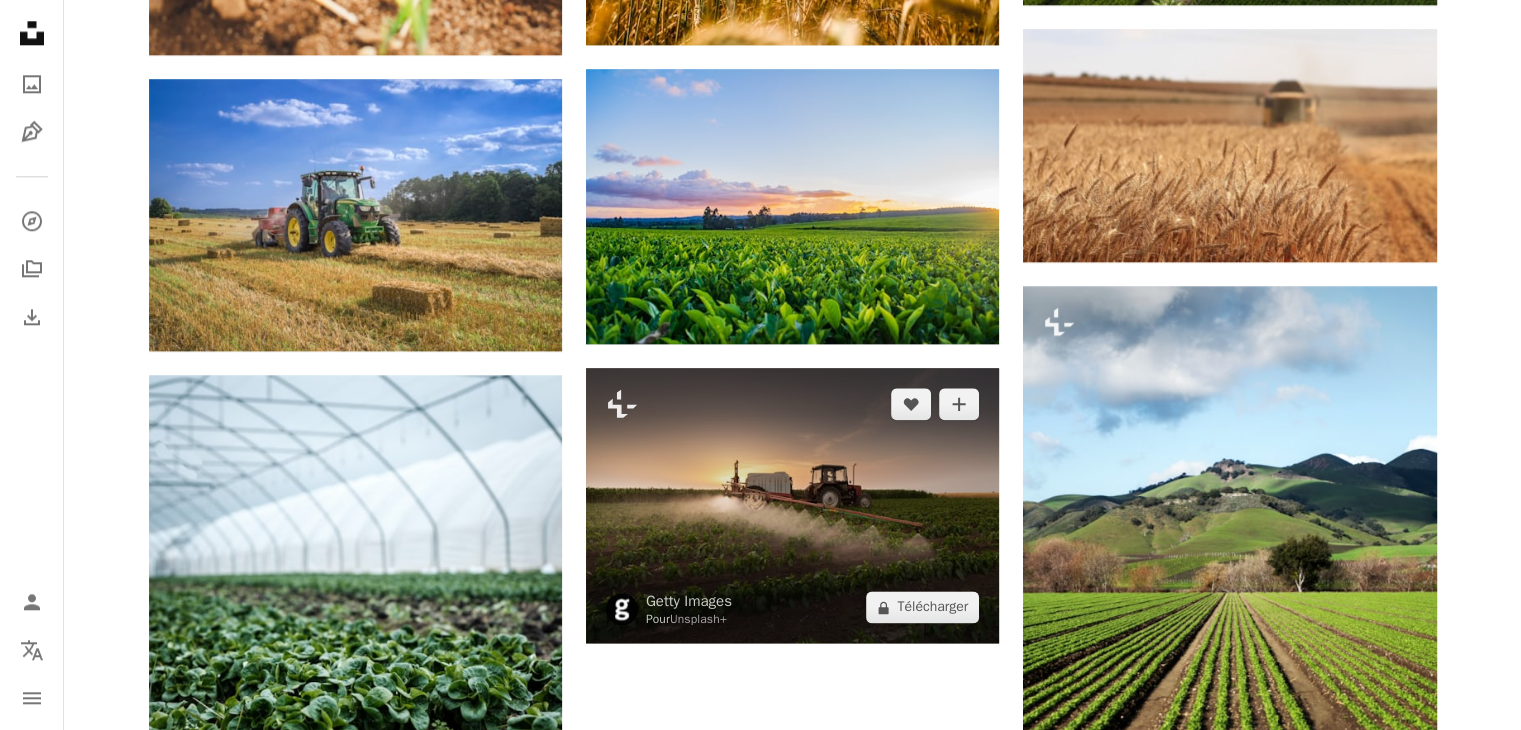 scroll, scrollTop: 2100, scrollLeft: 0, axis: vertical 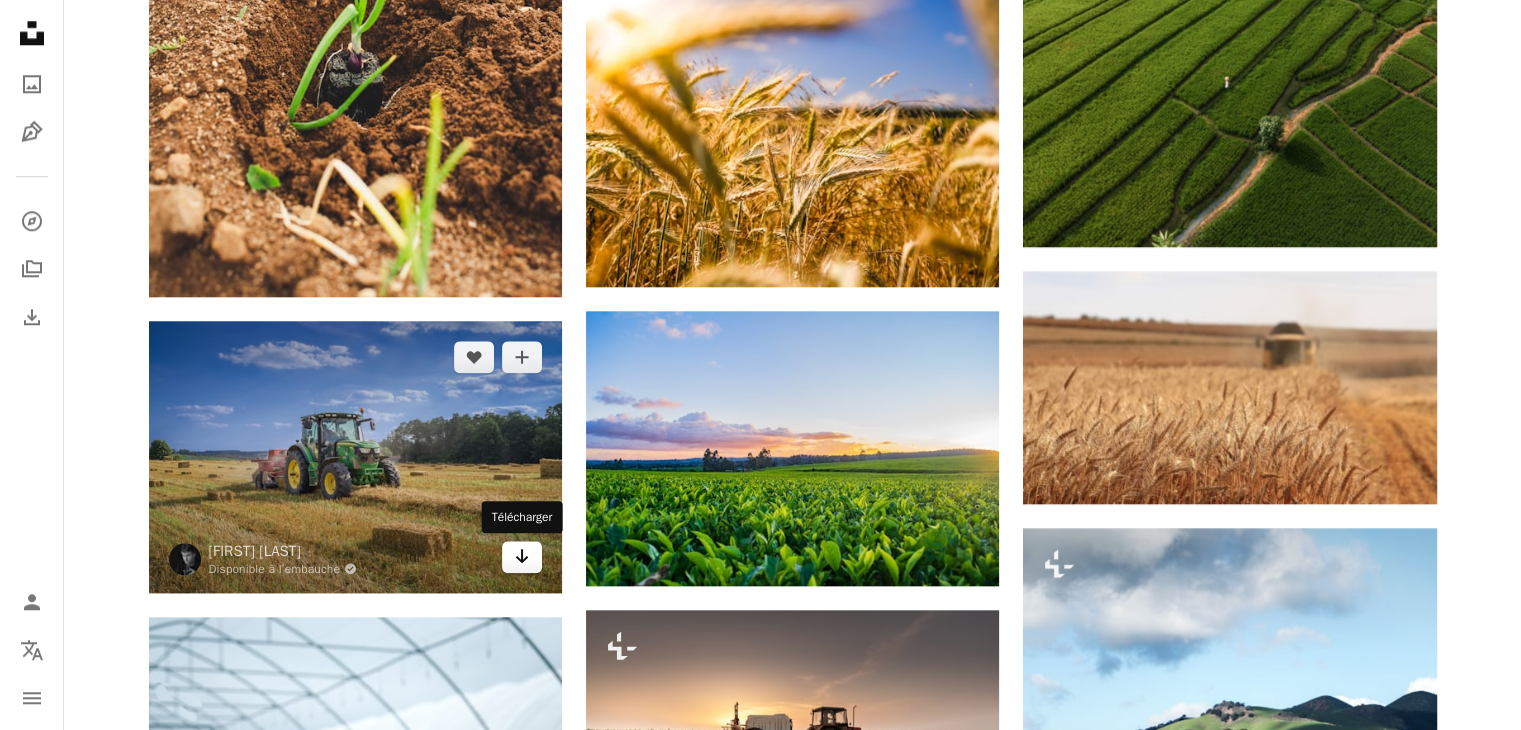 click on "Arrow pointing down" at bounding box center (522, 557) 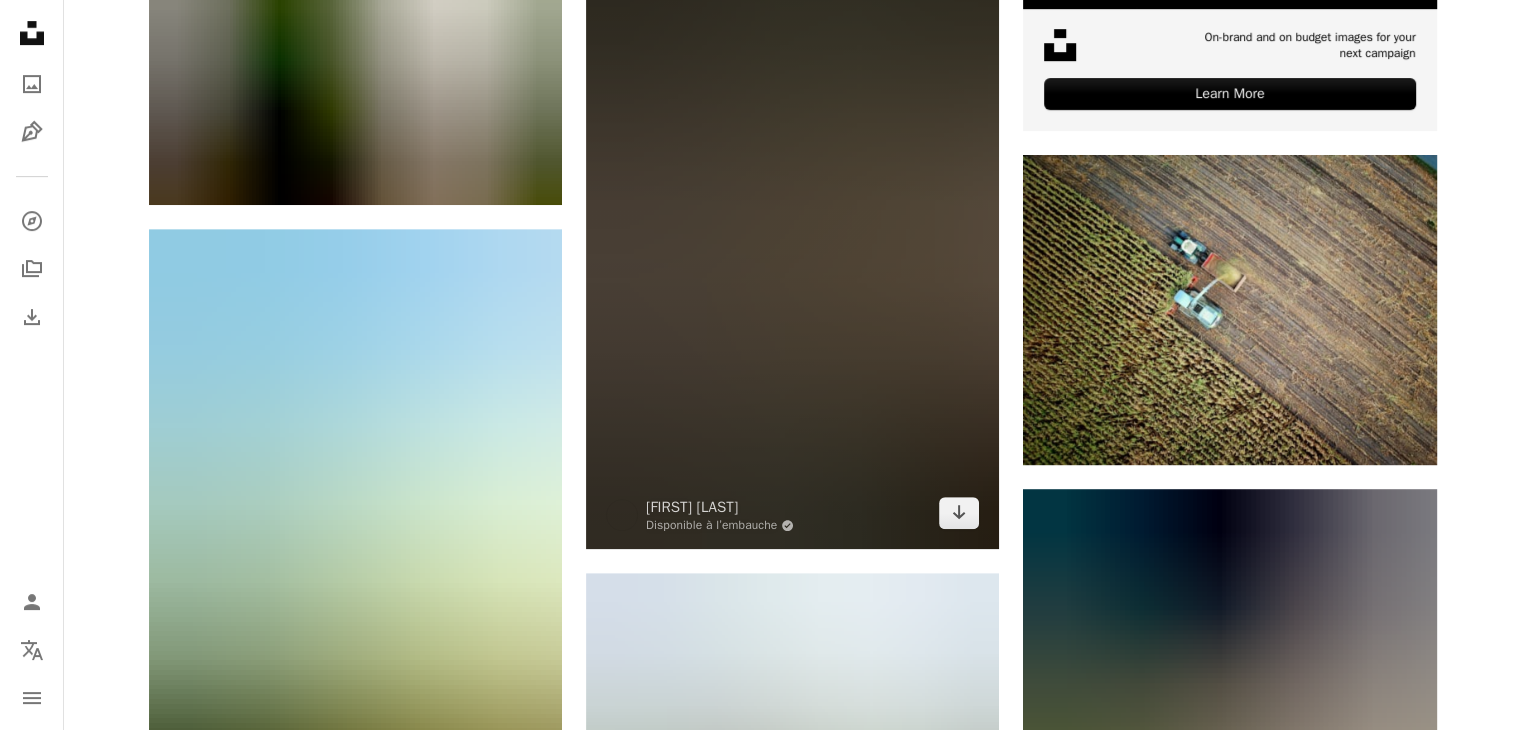 scroll, scrollTop: 1000, scrollLeft: 0, axis: vertical 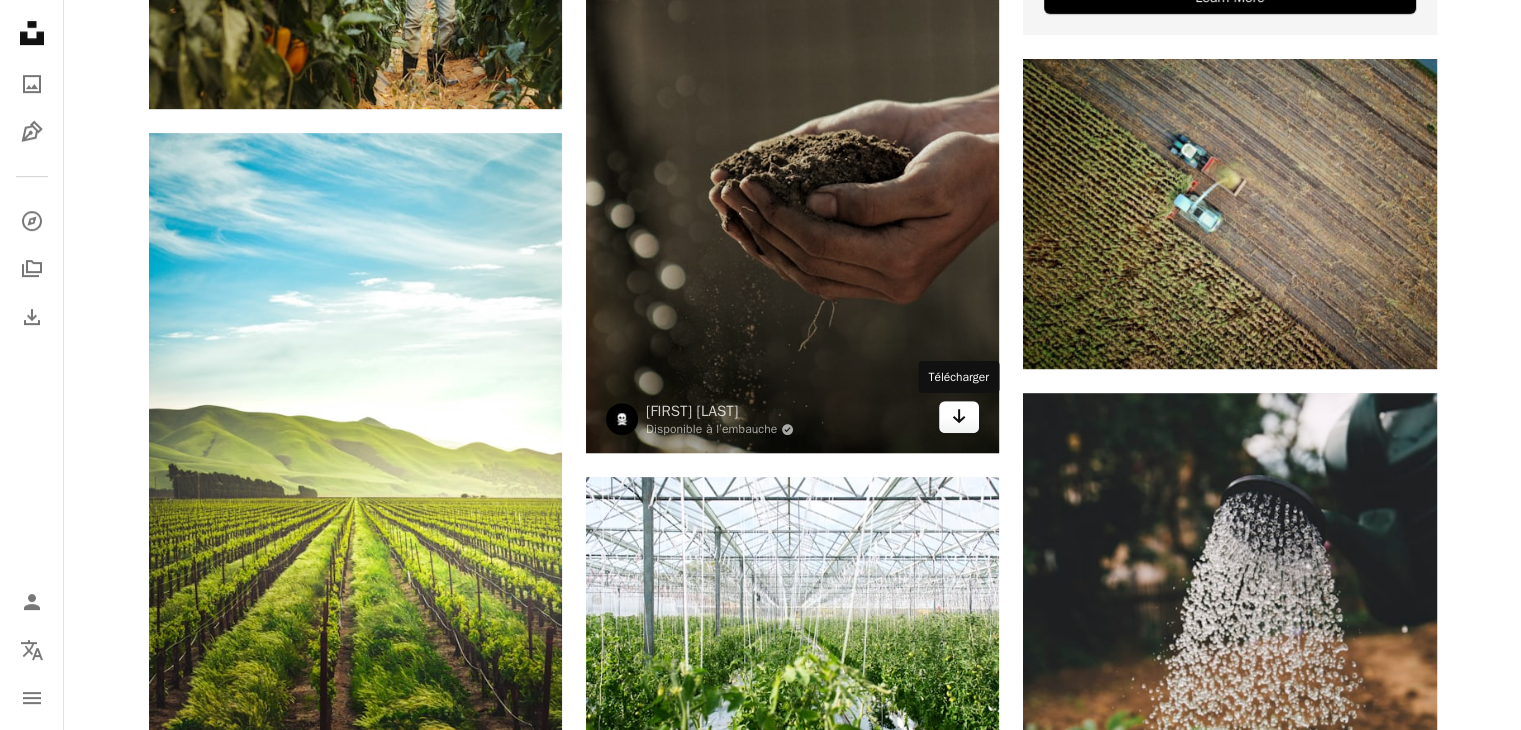 click 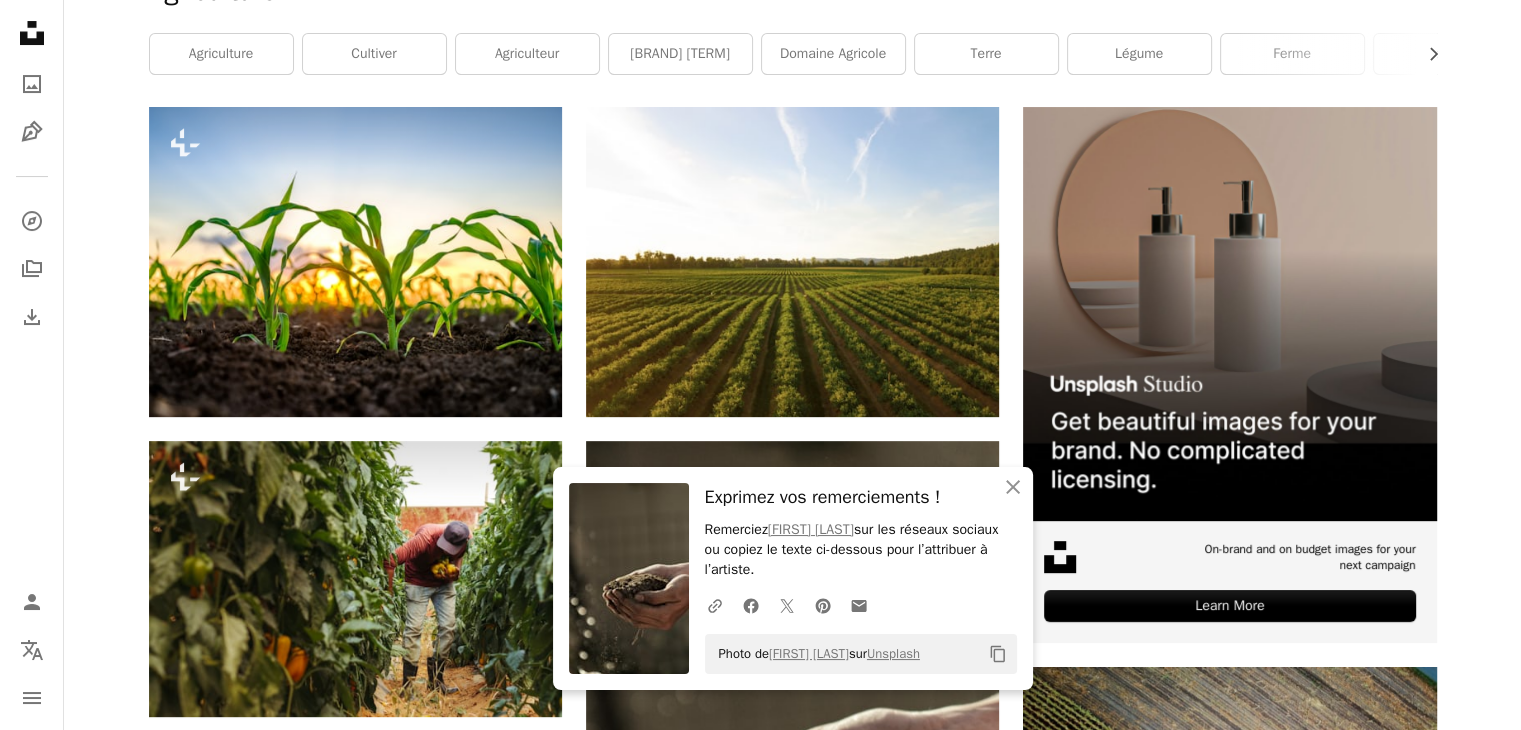 scroll, scrollTop: 0, scrollLeft: 0, axis: both 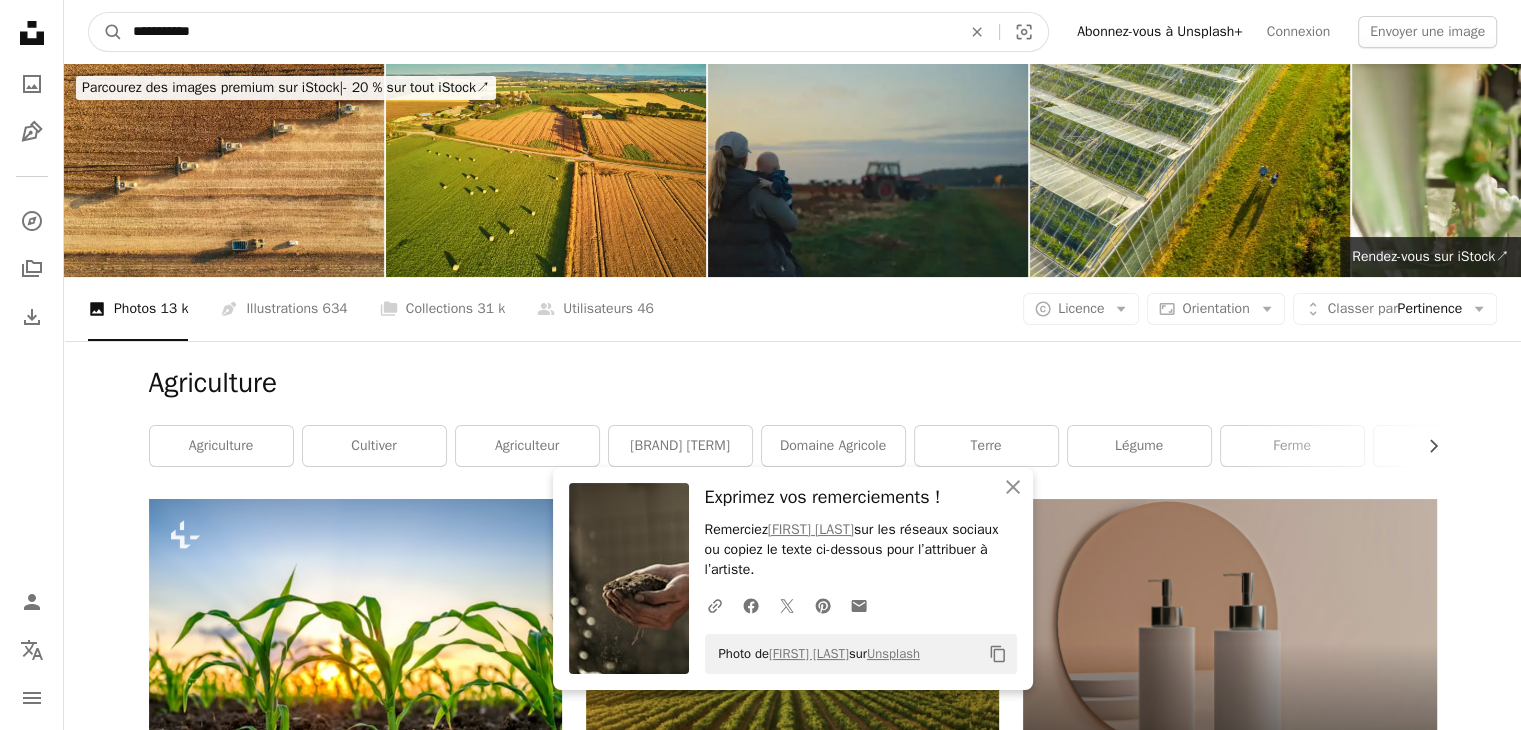 click on "**********" at bounding box center [539, 32] 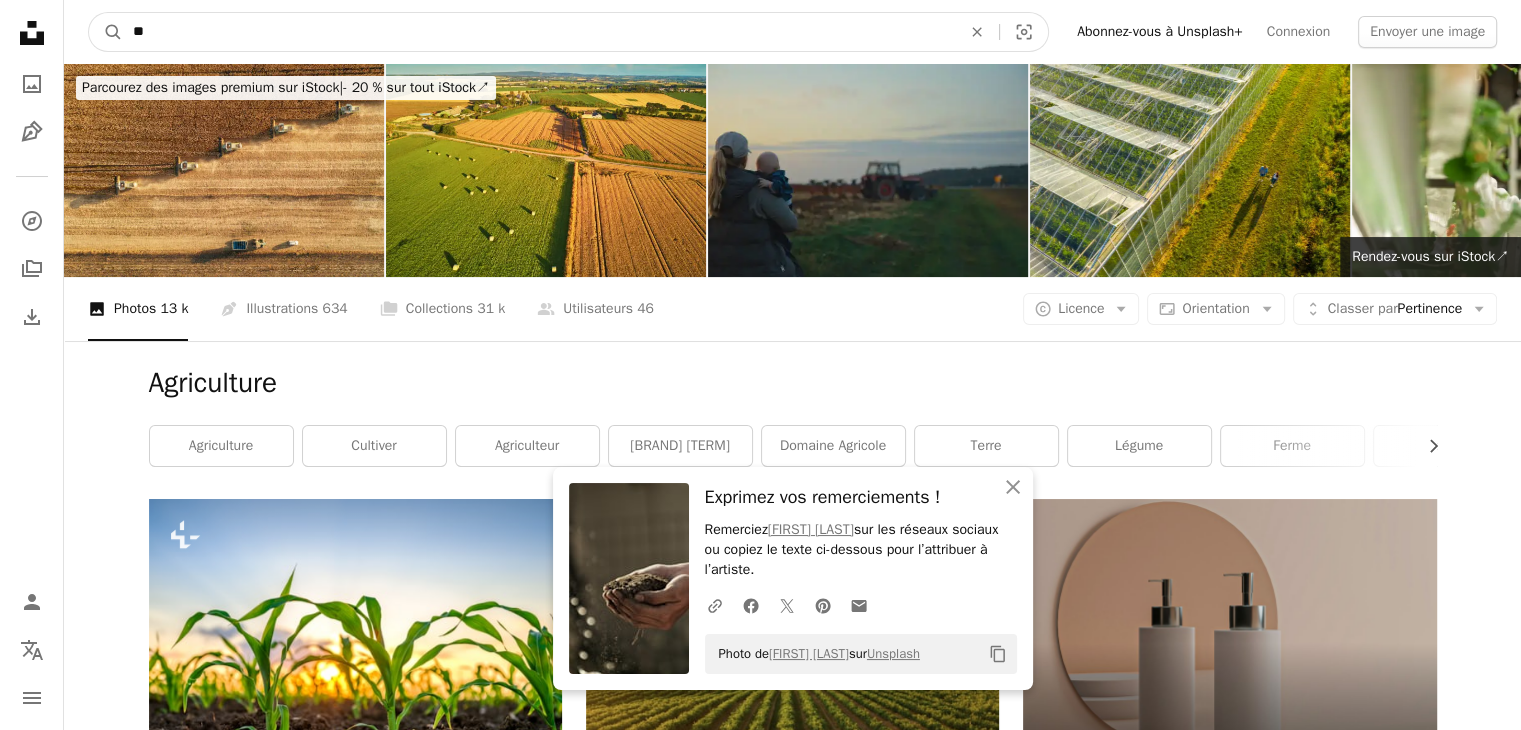 type on "*" 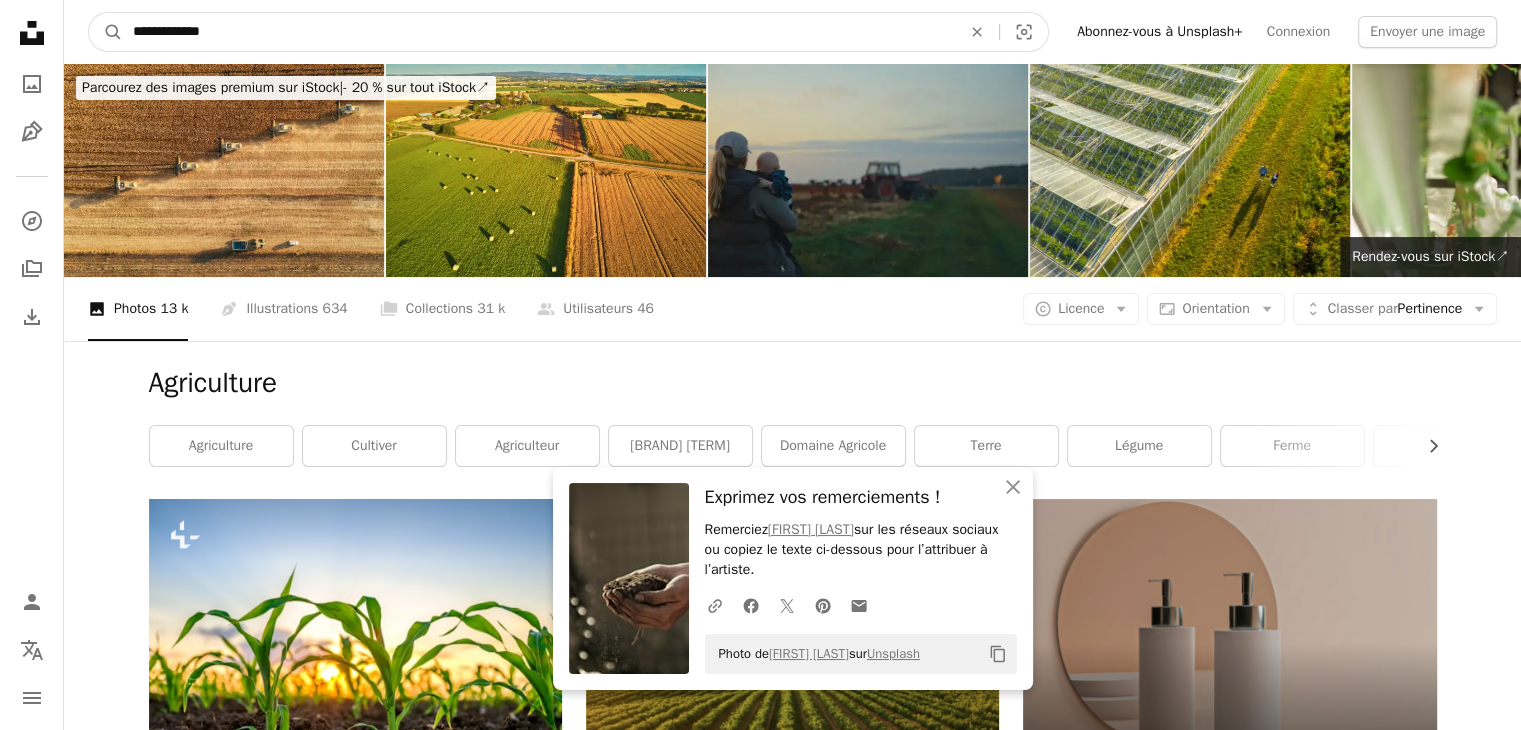 type on "**********" 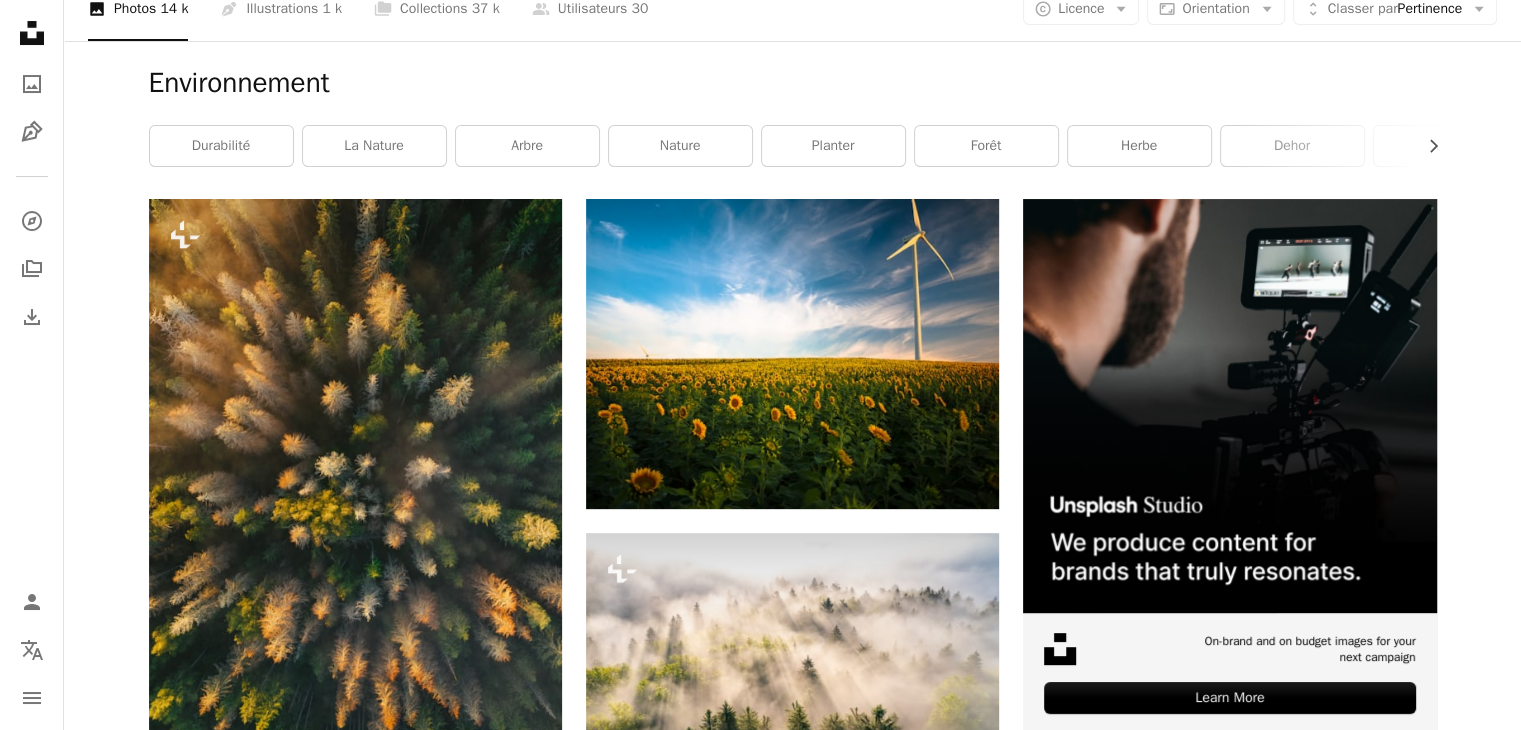 scroll, scrollTop: 0, scrollLeft: 0, axis: both 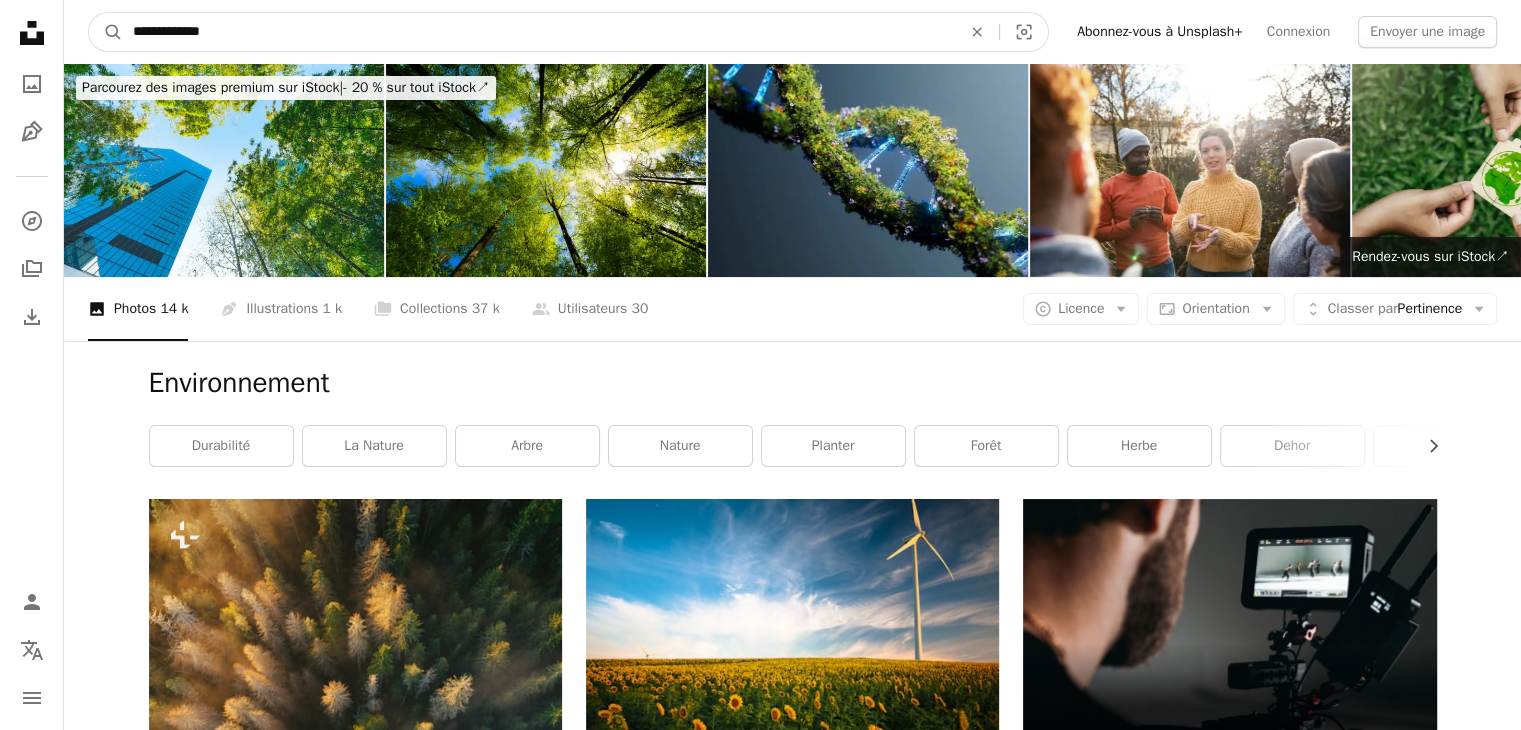 click on "**********" at bounding box center [539, 32] 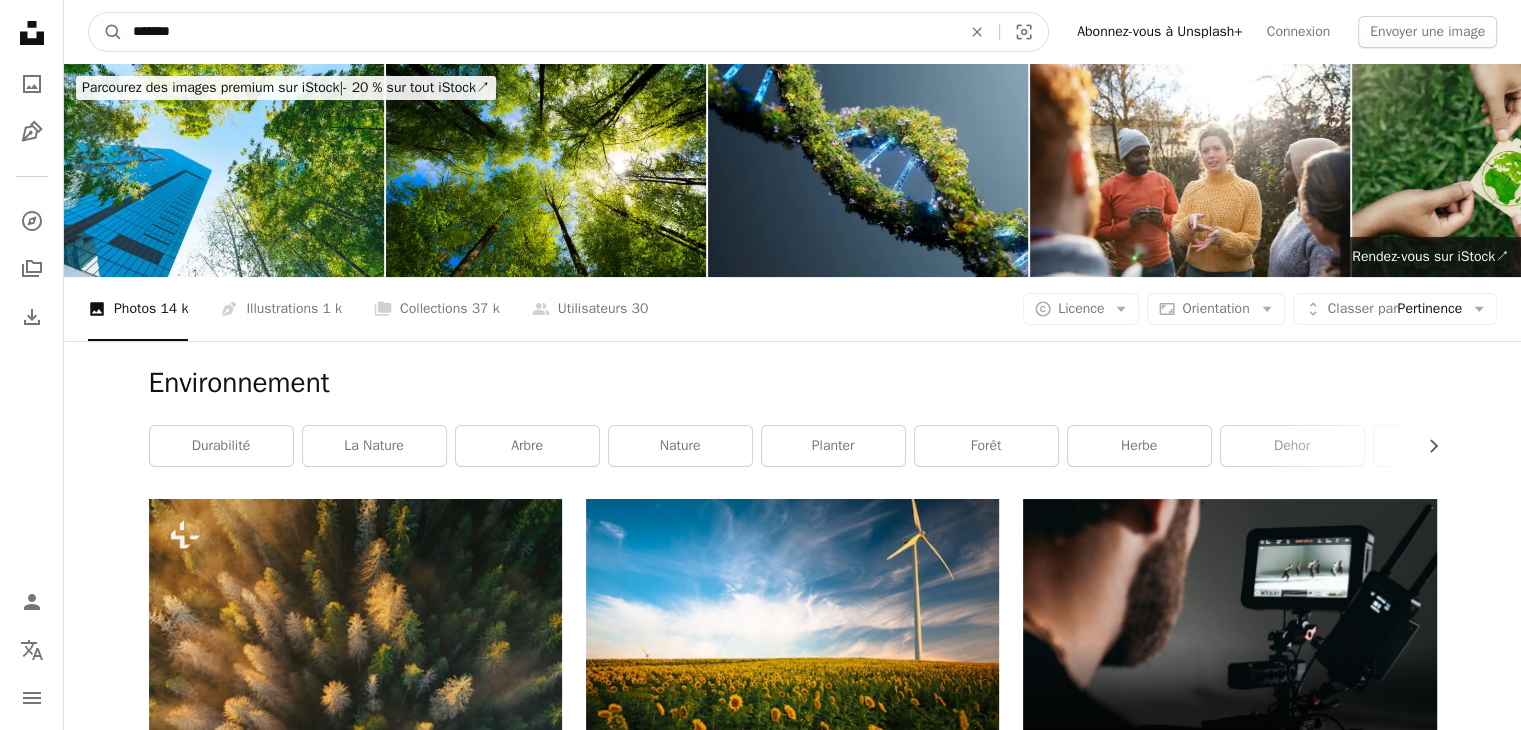 type on "********" 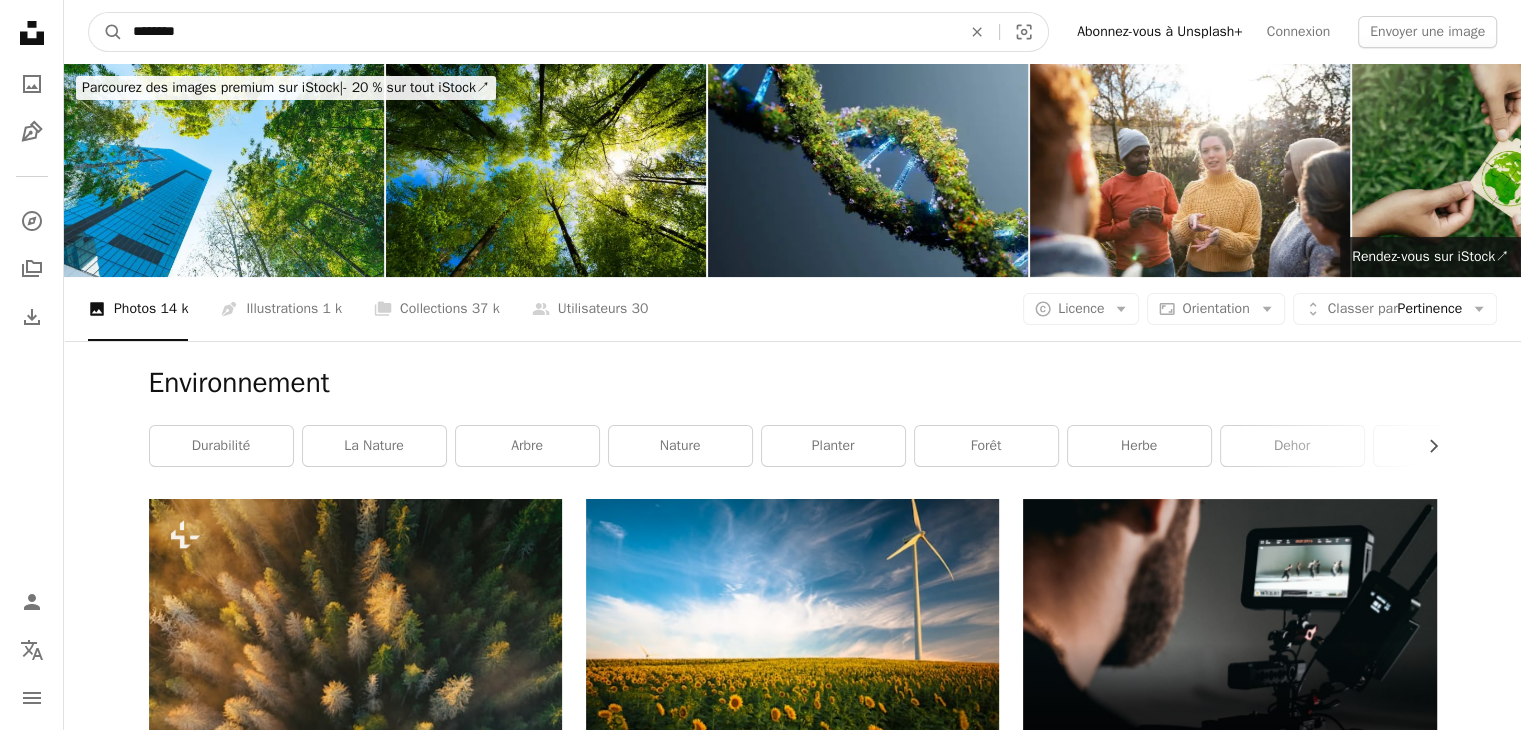 click on "A magnifying glass" at bounding box center (106, 32) 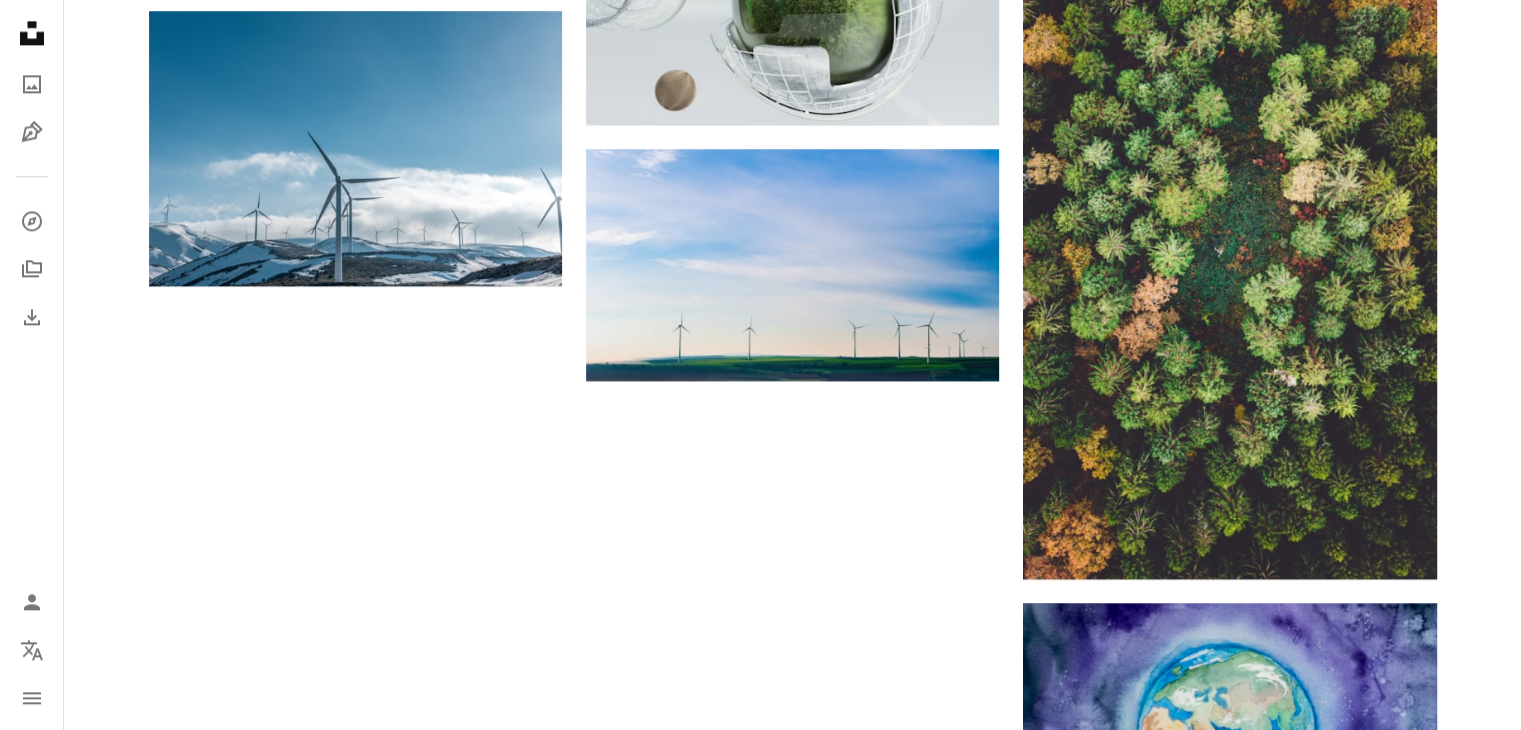scroll, scrollTop: 2400, scrollLeft: 0, axis: vertical 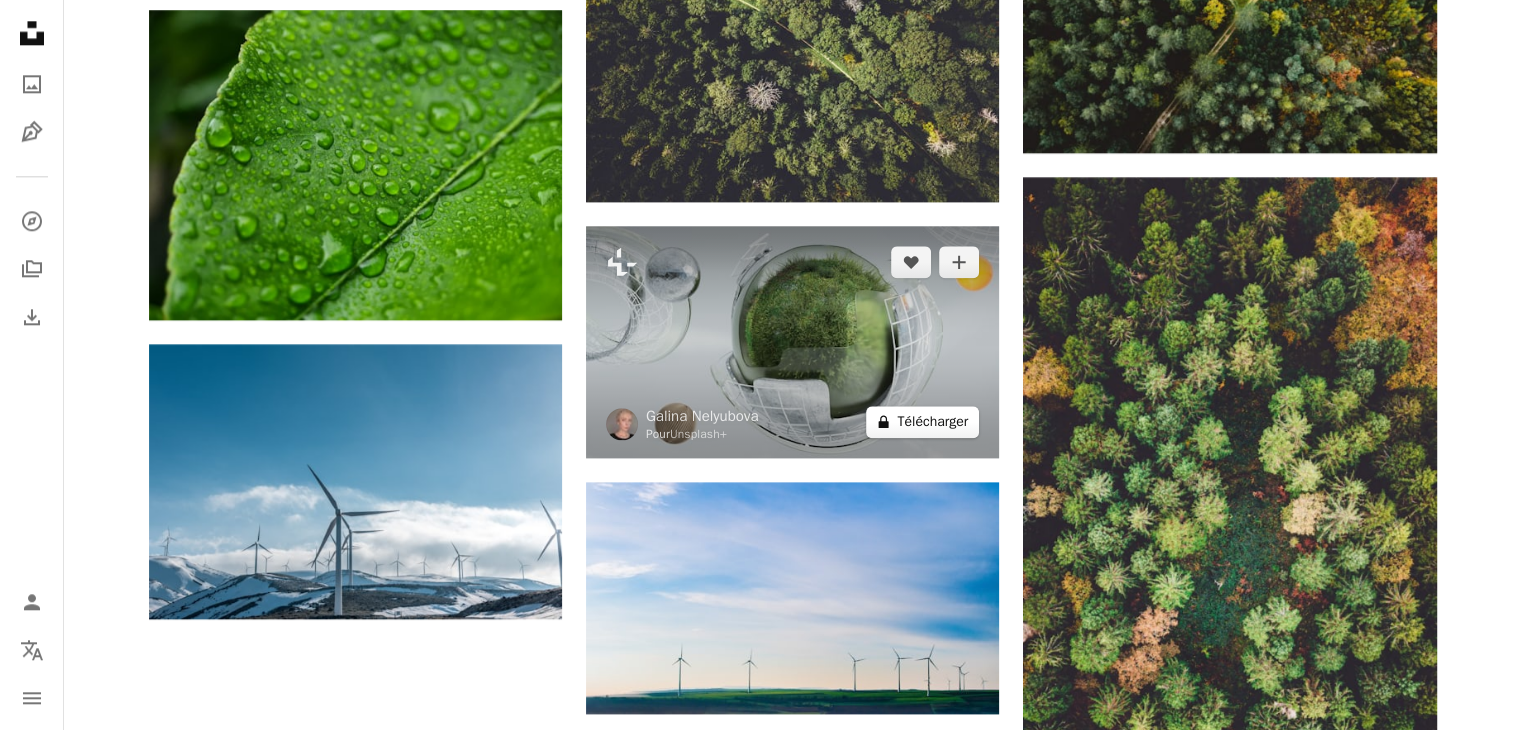 click on "A lock Télécharger" at bounding box center (922, 422) 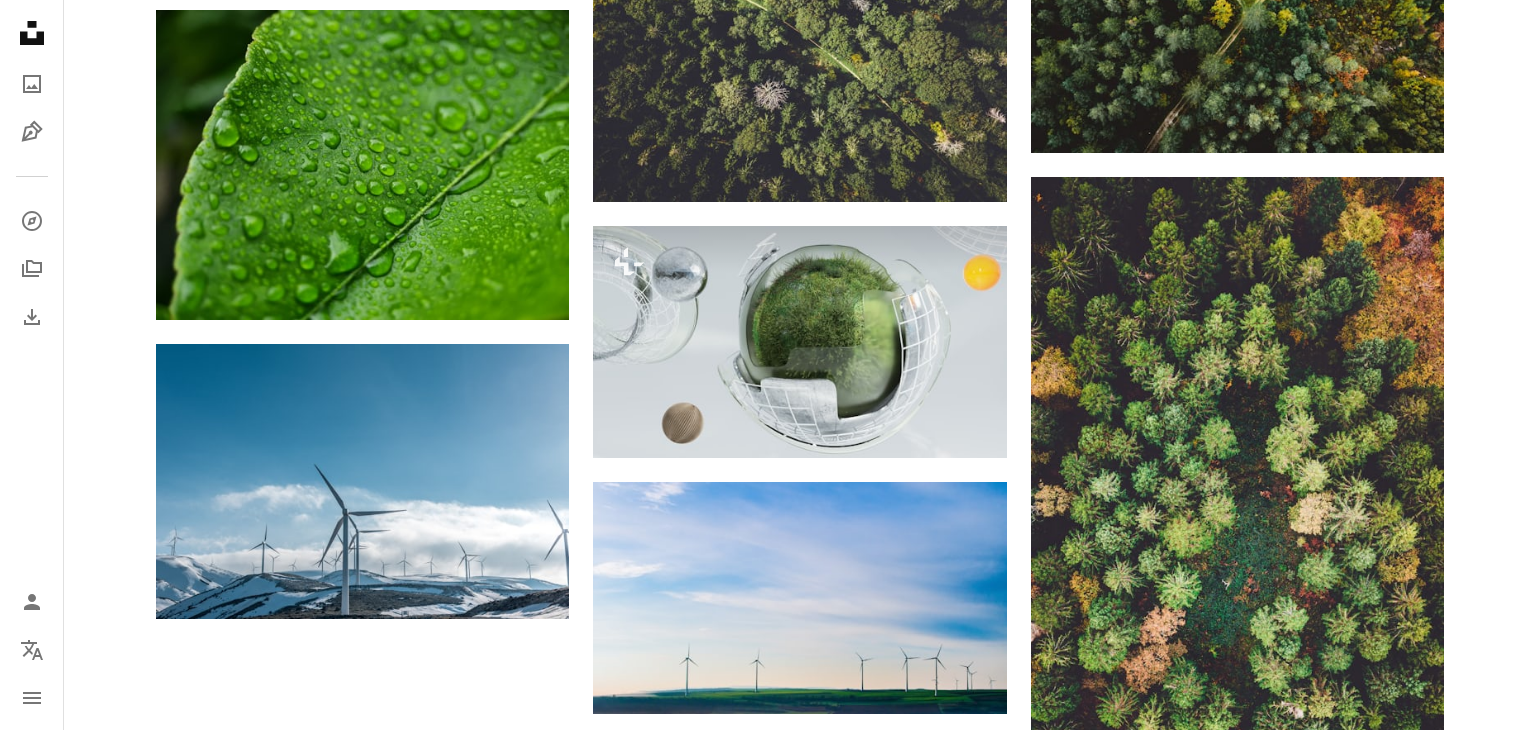click on "An X shape Premium, images prêtes à l’emploi. Profitez d’un accès illimité. A plus sign Contenu ajouté chaque mois réservé aux membres A plus sign Téléchargements libres de droits illimités A plus sign Illustrations  Nouveau A plus sign Protections juridiques renforcées annuel 62 %  de réduction mensuel 16 €   6 € EUR par mois * Abonnez-vous à  Unsplash+ * Facturé à l’avance en cas de paiement annuel  72 € Plus les taxes applicables. Renouvellement automatique. Annuler à tout moment." at bounding box center [768, 2494] 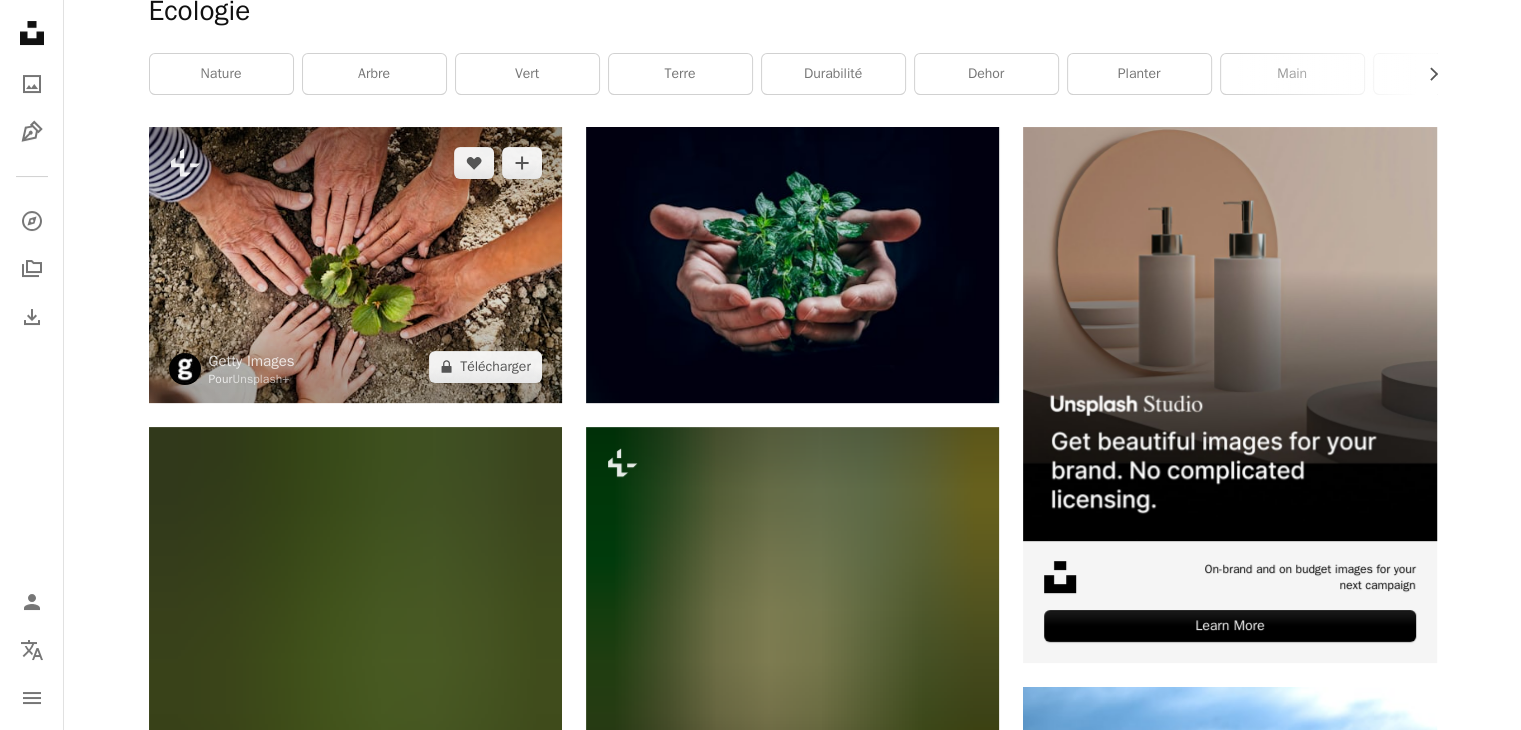 scroll, scrollTop: 0, scrollLeft: 0, axis: both 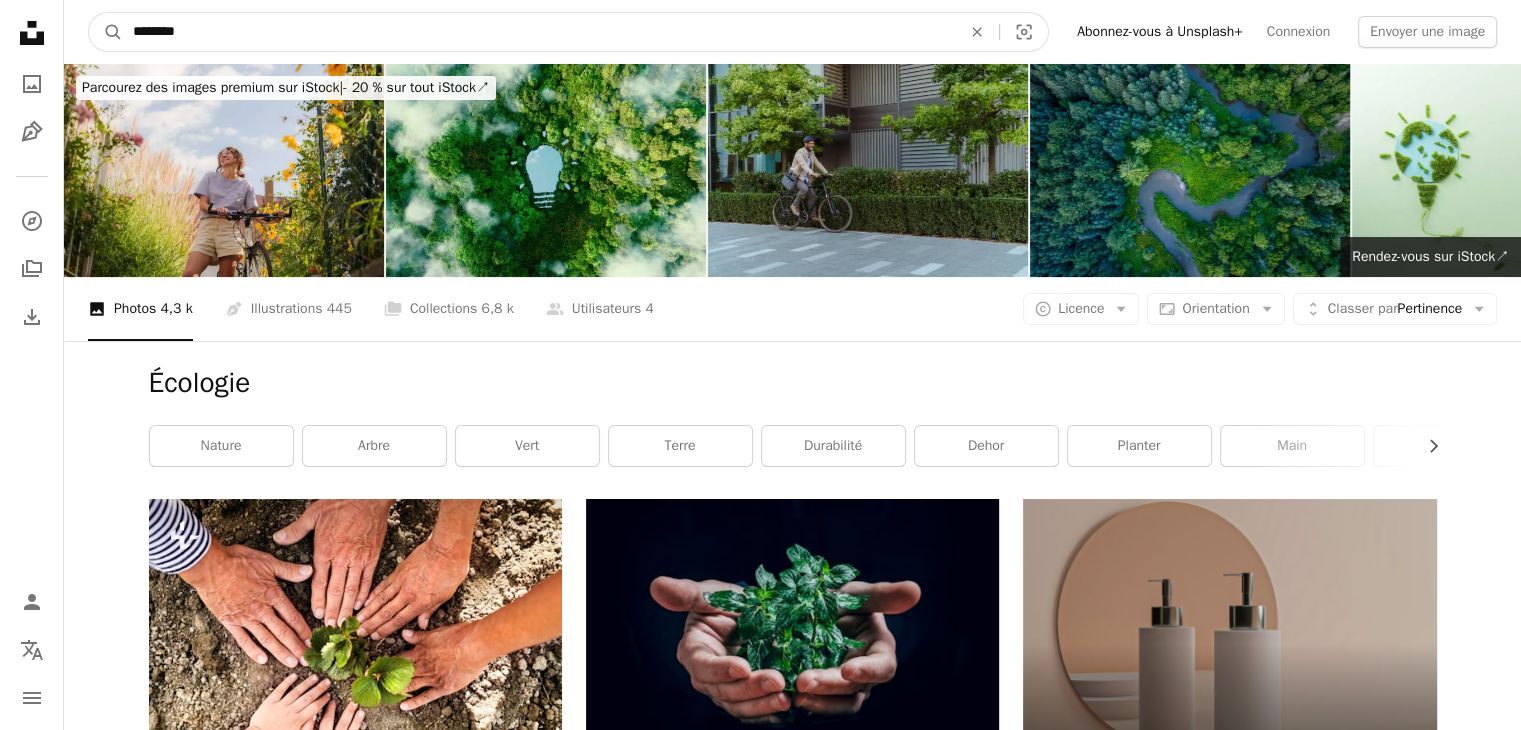 drag, startPoint x: 125, startPoint y: -4, endPoint x: 0, endPoint y: -10, distance: 125.14392 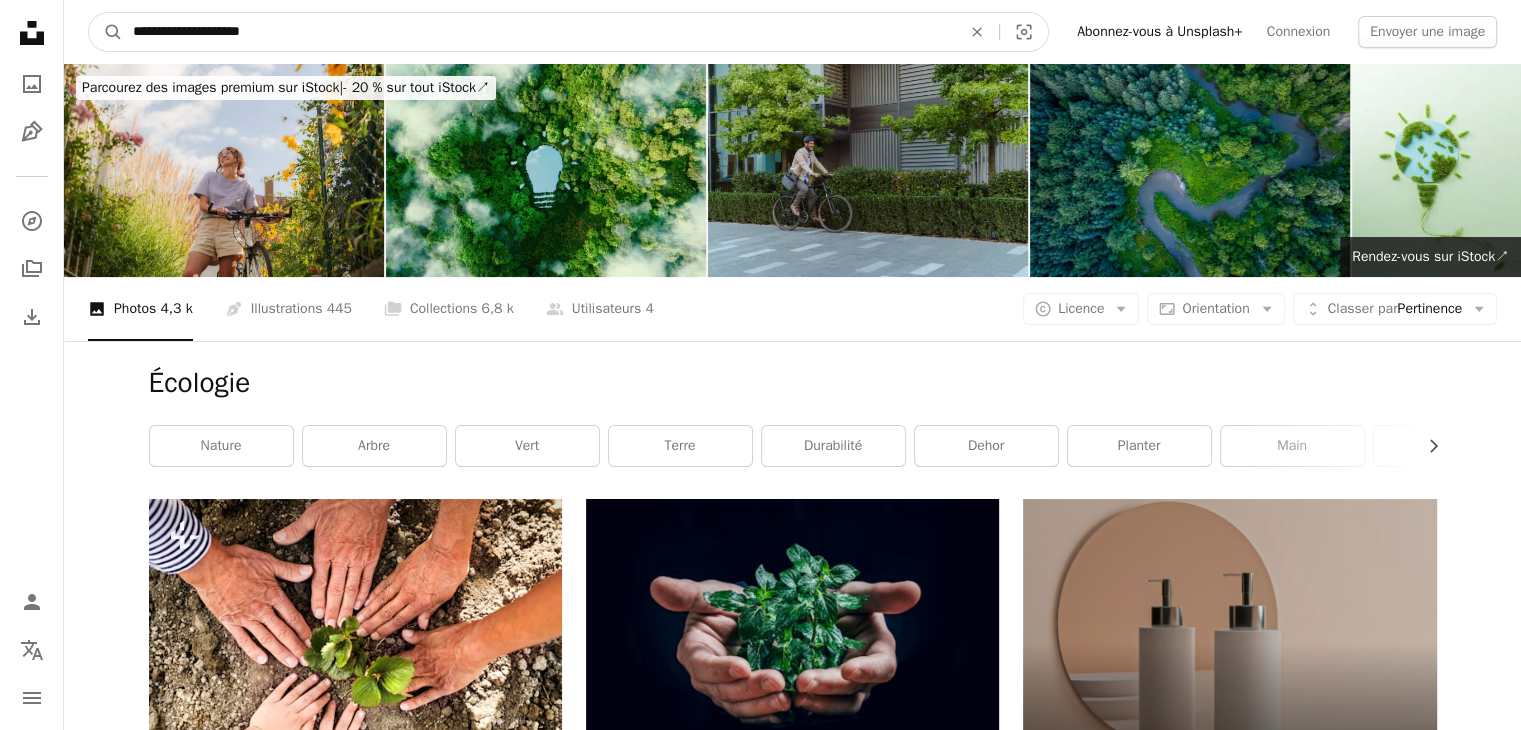 type on "**********" 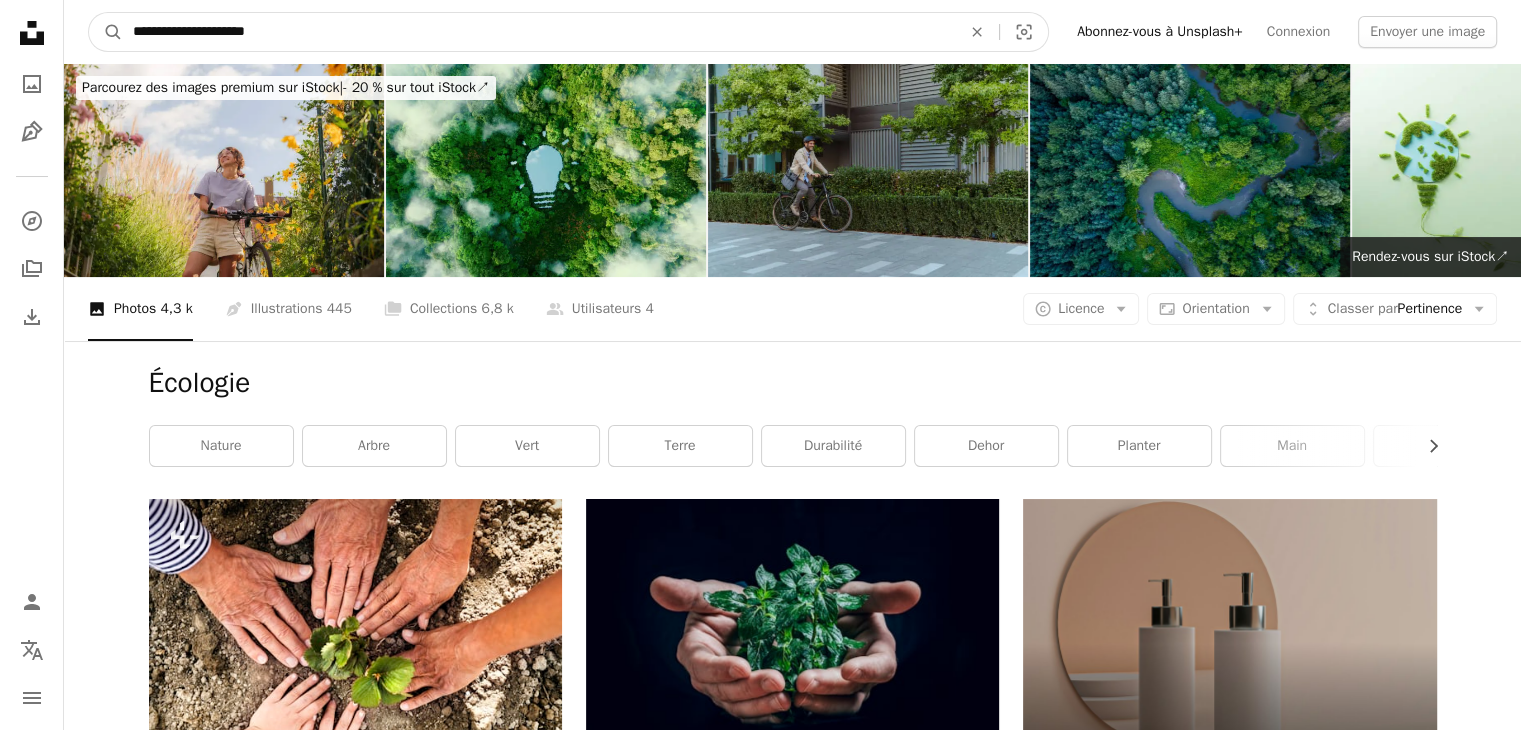 click on "A magnifying glass" at bounding box center (106, 32) 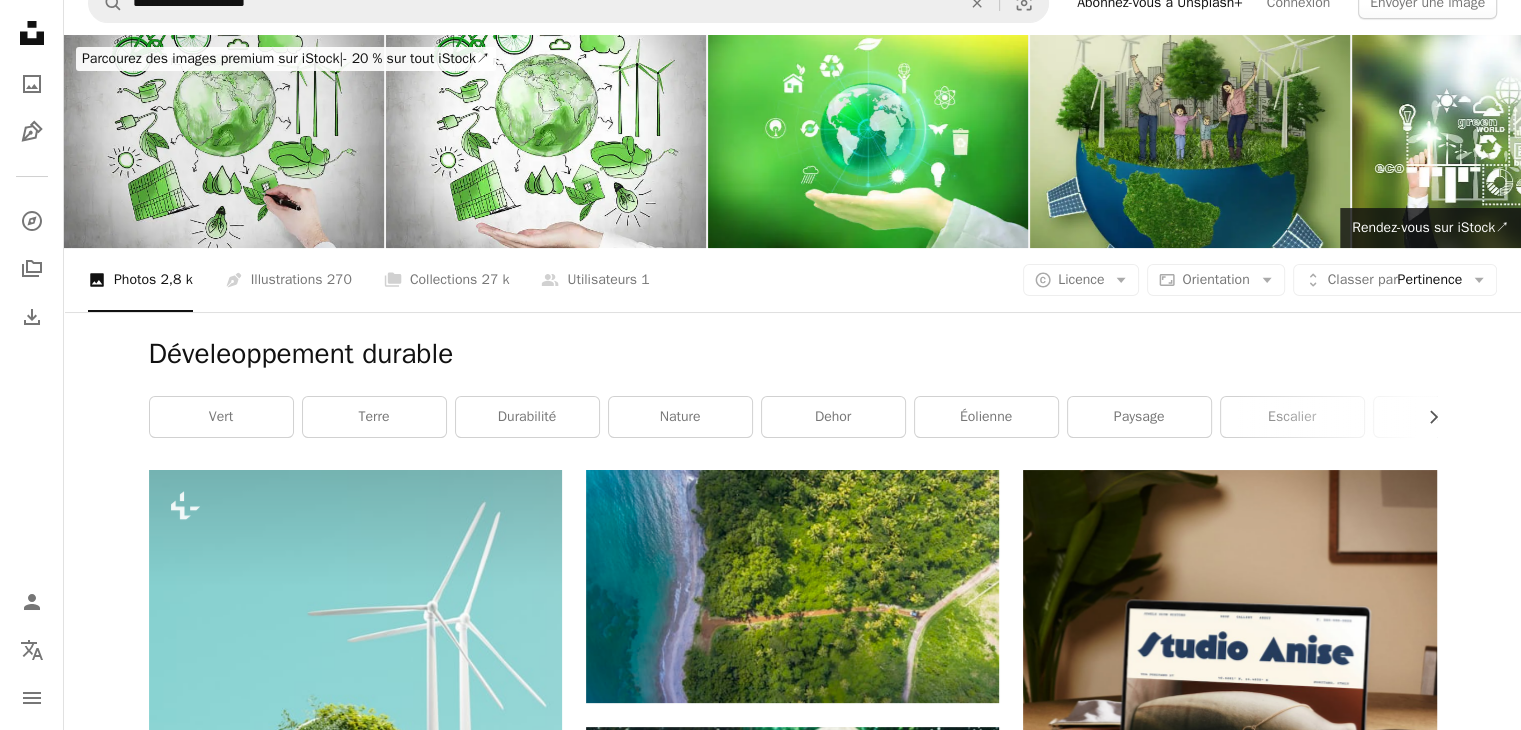 scroll, scrollTop: 0, scrollLeft: 0, axis: both 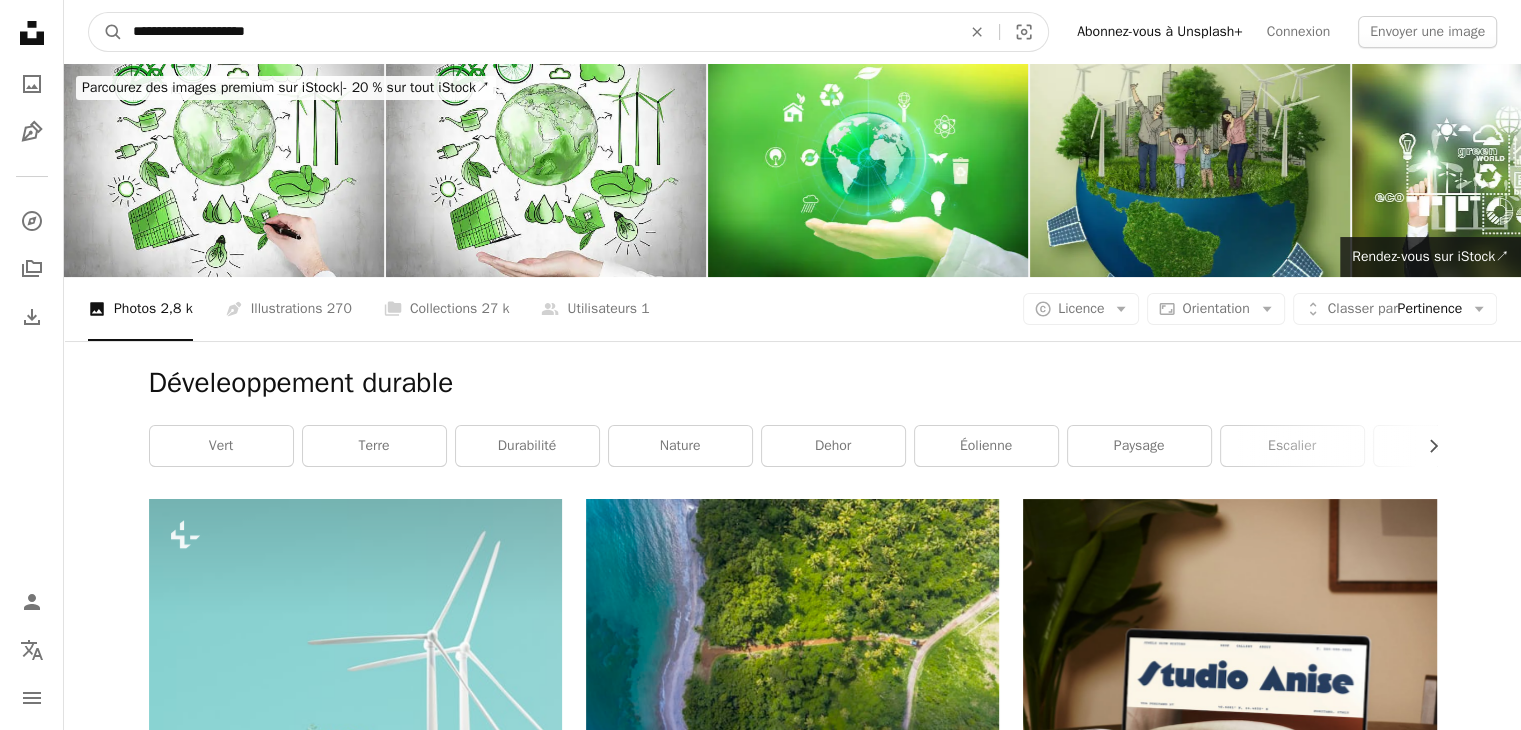 drag, startPoint x: 236, startPoint y: 26, endPoint x: 0, endPoint y: 19, distance: 236.10379 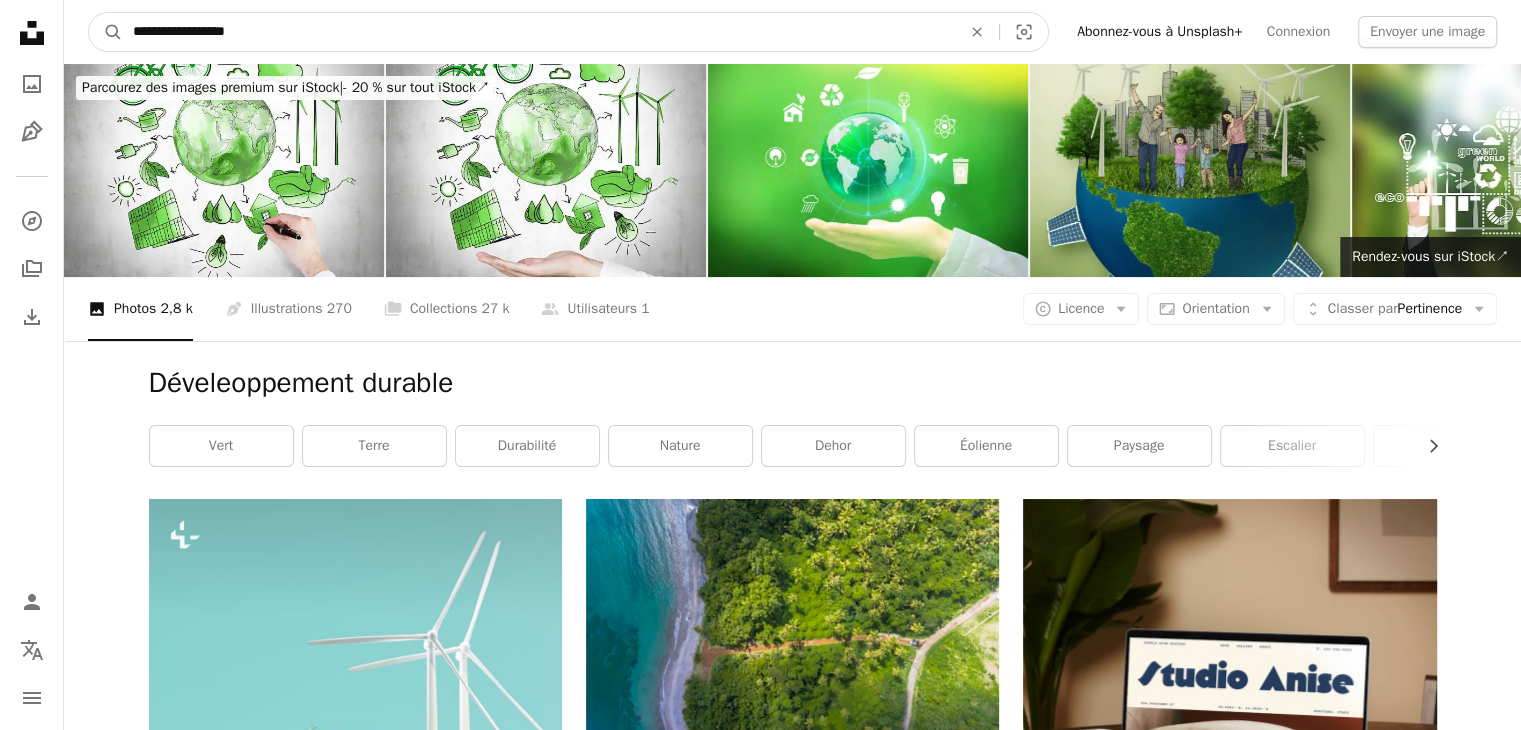 type on "**********" 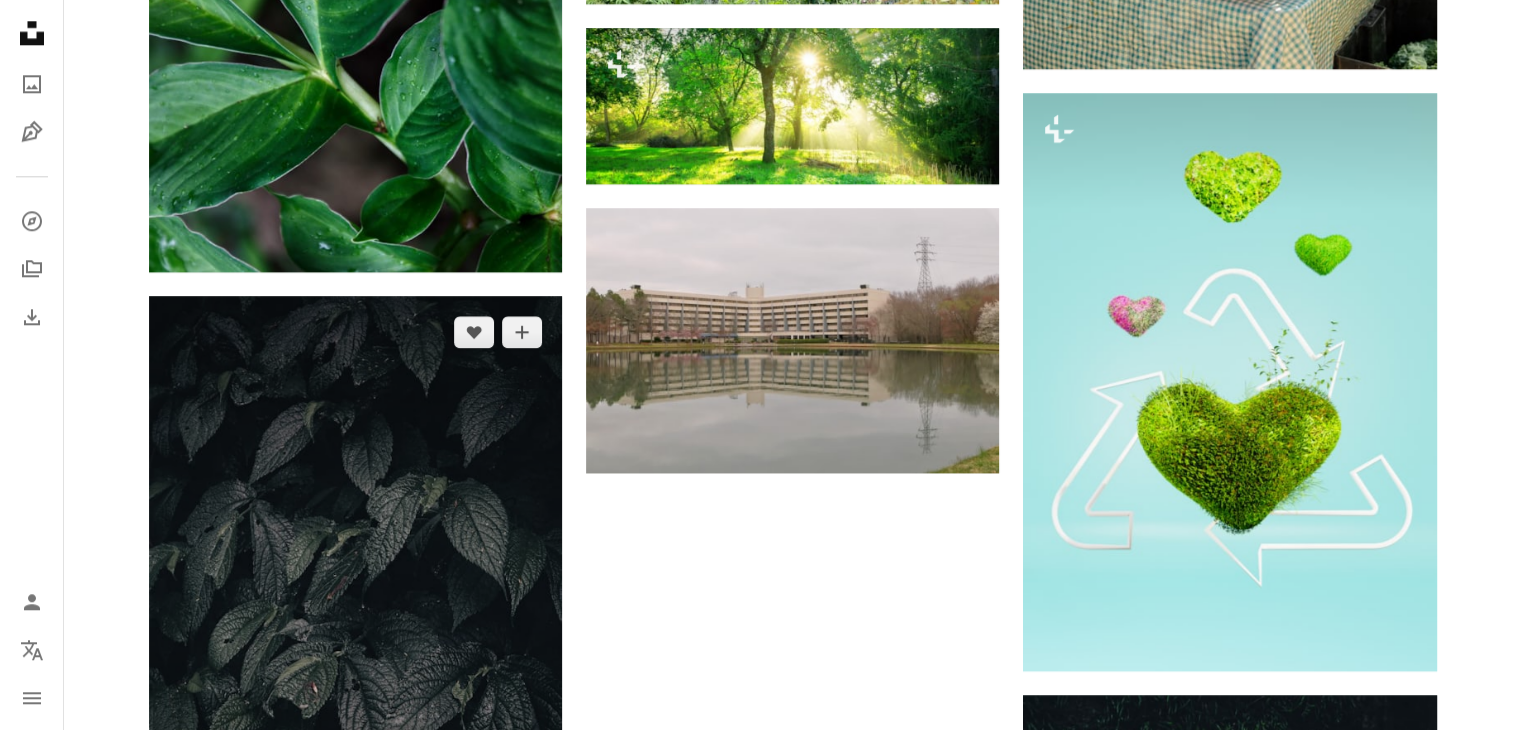 scroll, scrollTop: 2245, scrollLeft: 0, axis: vertical 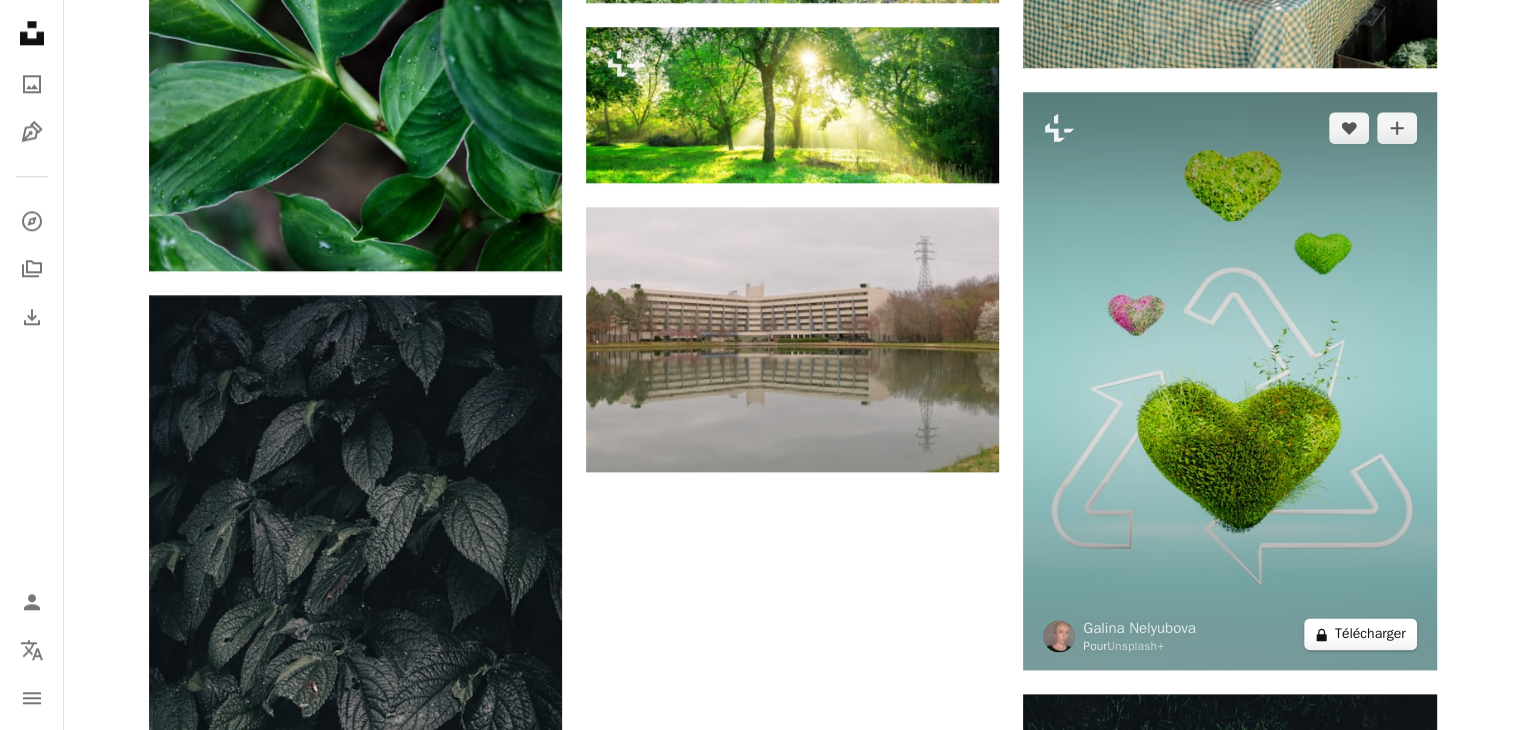 click on "A lock Télécharger" at bounding box center [1360, 634] 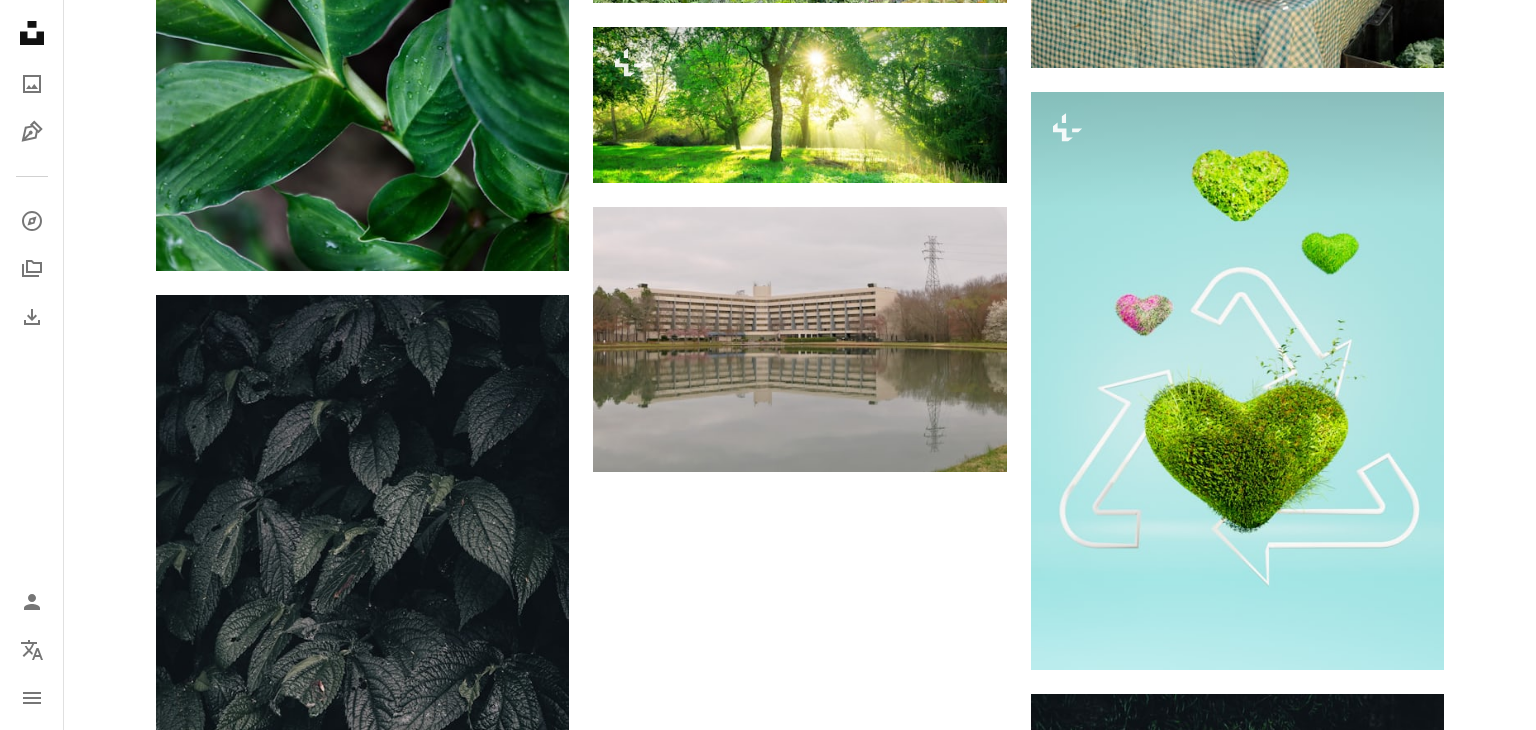 click on "An X shape Premium, images prêtes à l’emploi. Profitez d’un accès illimité. A plus sign Contenu ajouté chaque mois réservé aux membres A plus sign Téléchargements libres de droits illimités A plus sign Illustrations  Nouveau A plus sign Protections juridiques renforcées annuel 62 %  de réduction mensuel 16 €   6 € EUR par mois * Abonnez-vous à  Unsplash+ * Facturé à l’avance en cas de paiement annuel  72 € Plus les taxes applicables. Renouvellement automatique. Annuler à tout moment." at bounding box center [768, 2597] 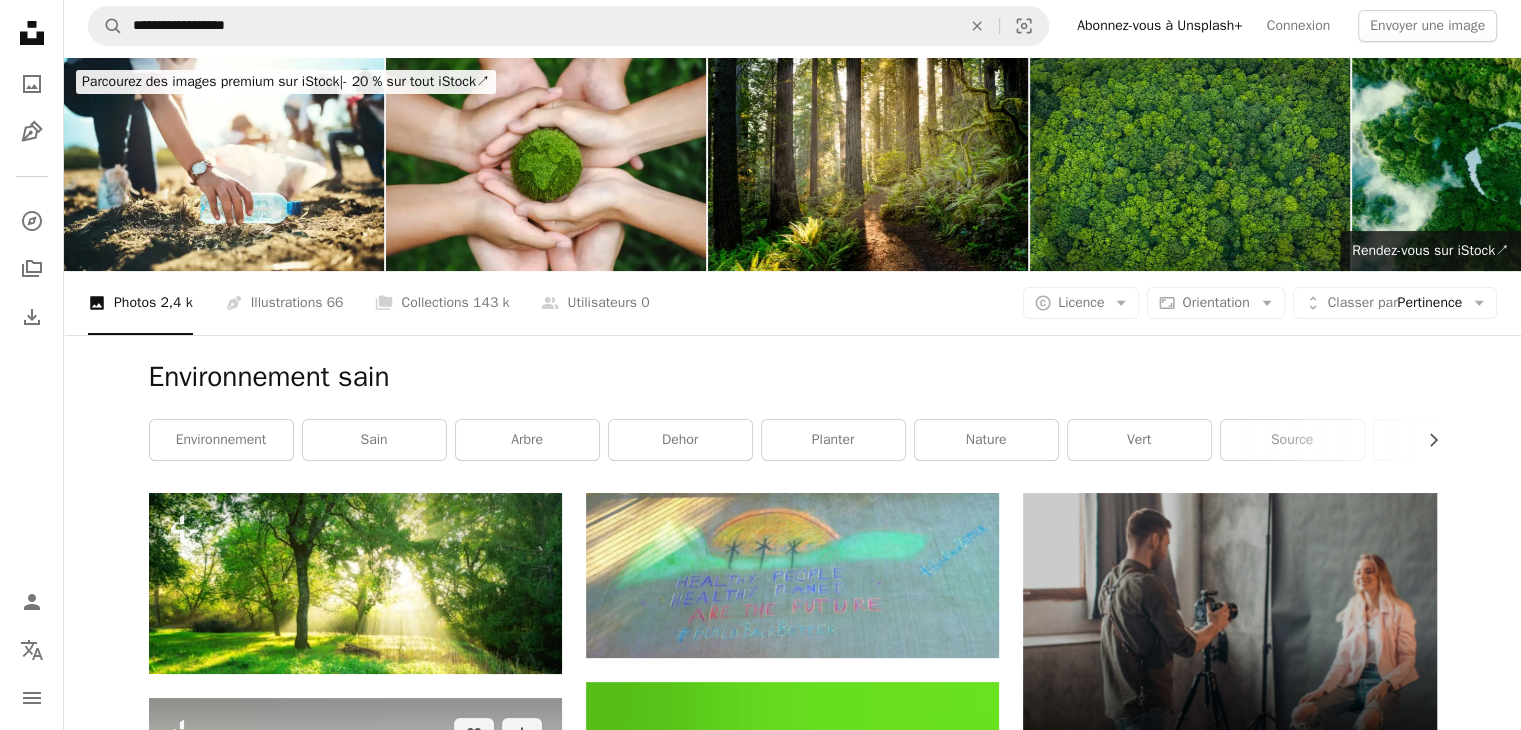 scroll, scrollTop: 0, scrollLeft: 0, axis: both 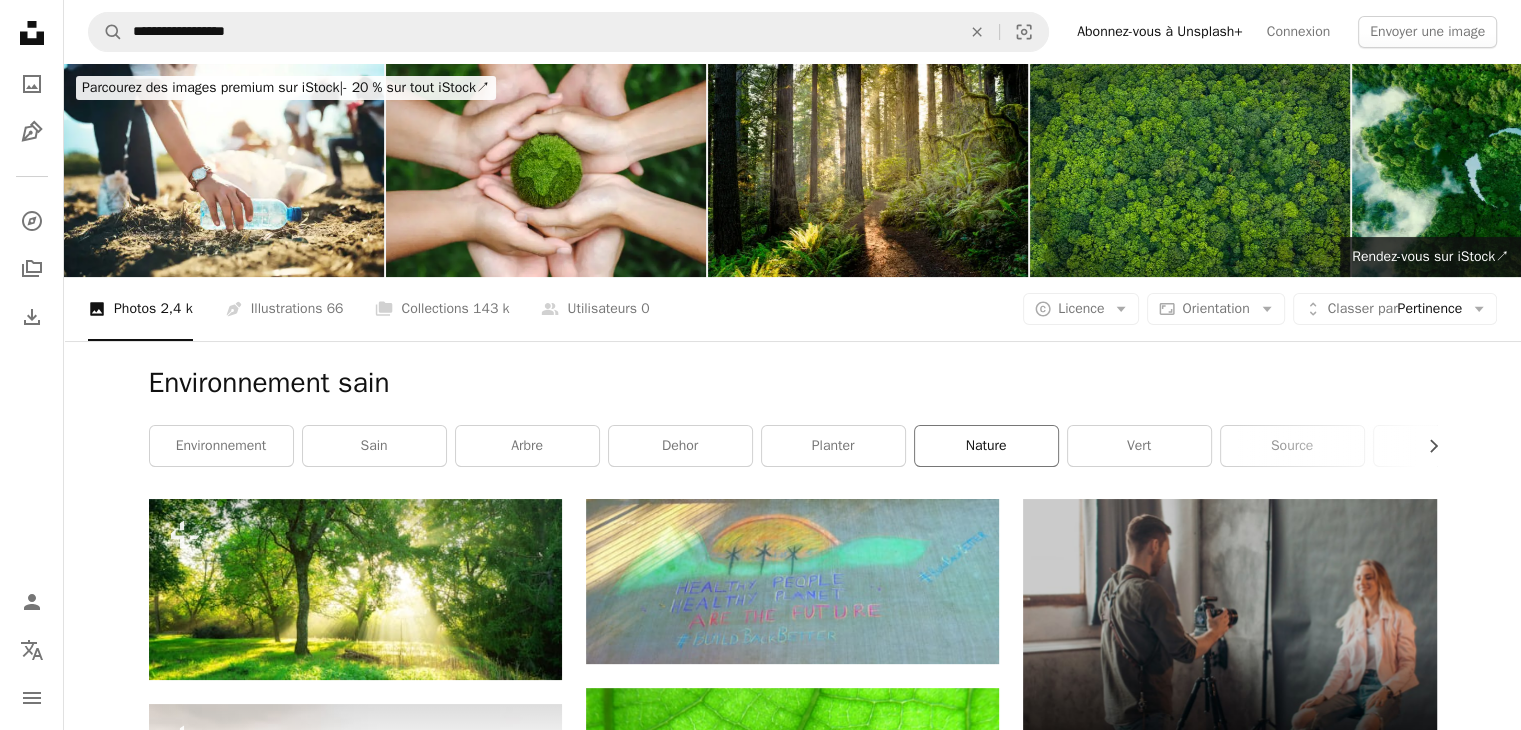 click on "nature" at bounding box center [986, 446] 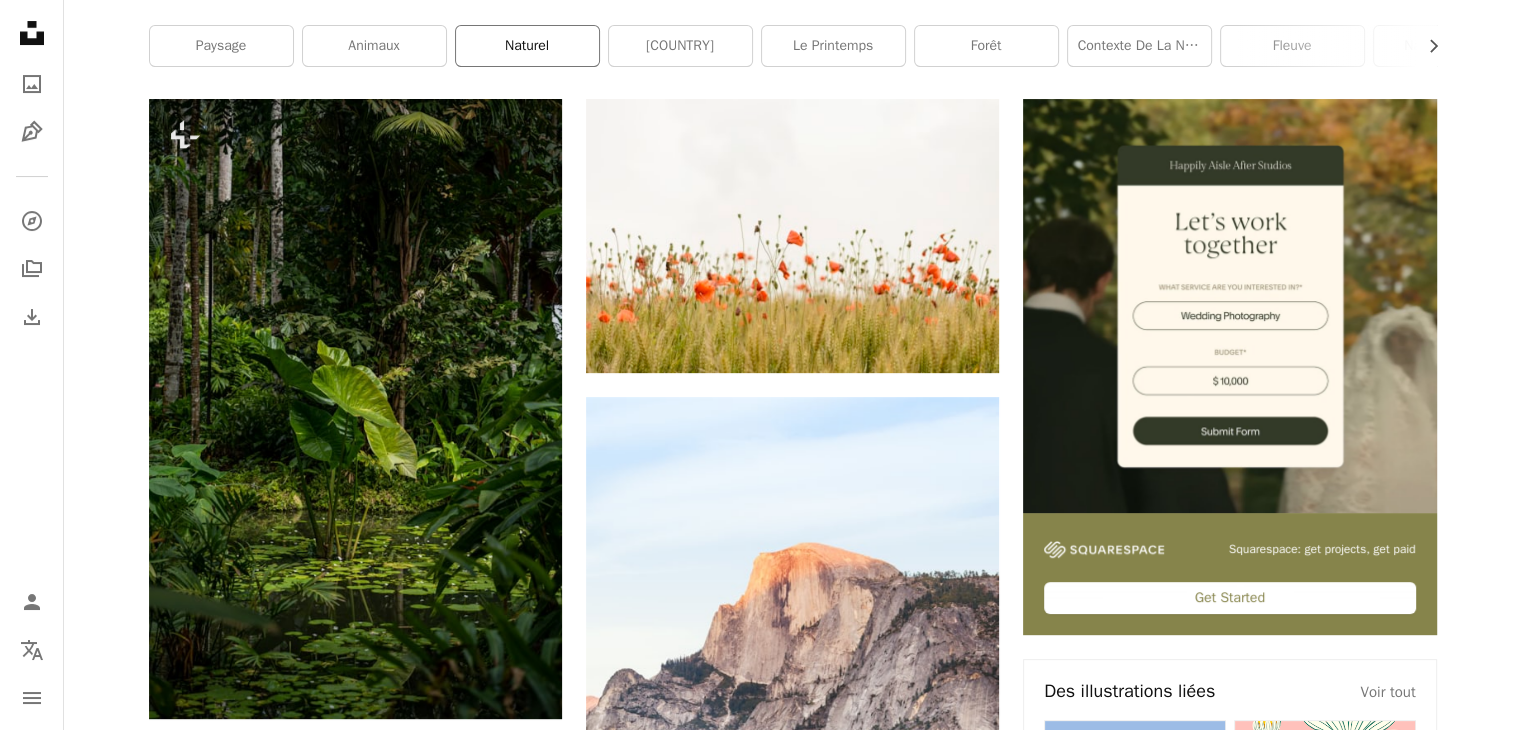 scroll, scrollTop: 0, scrollLeft: 0, axis: both 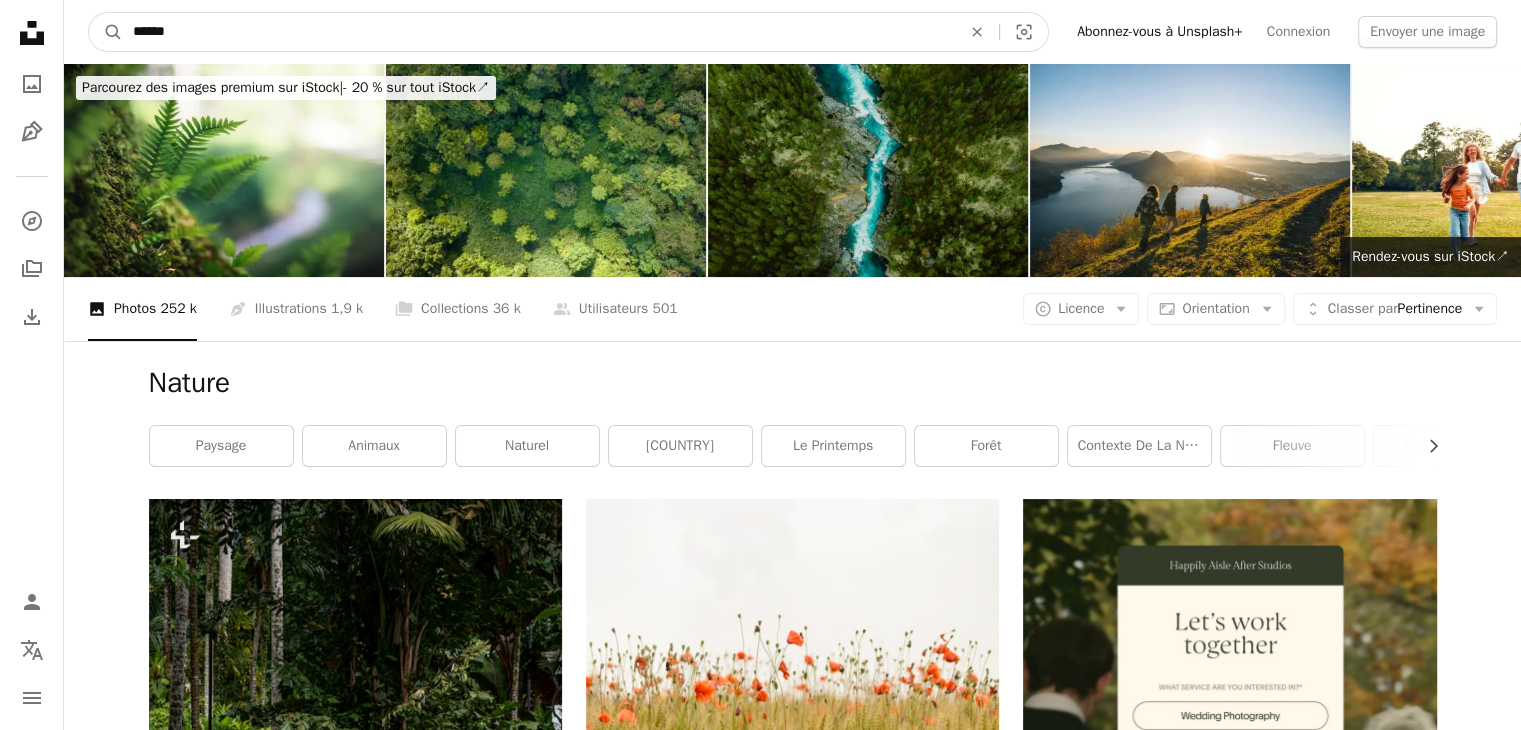 click on "******" at bounding box center (539, 32) 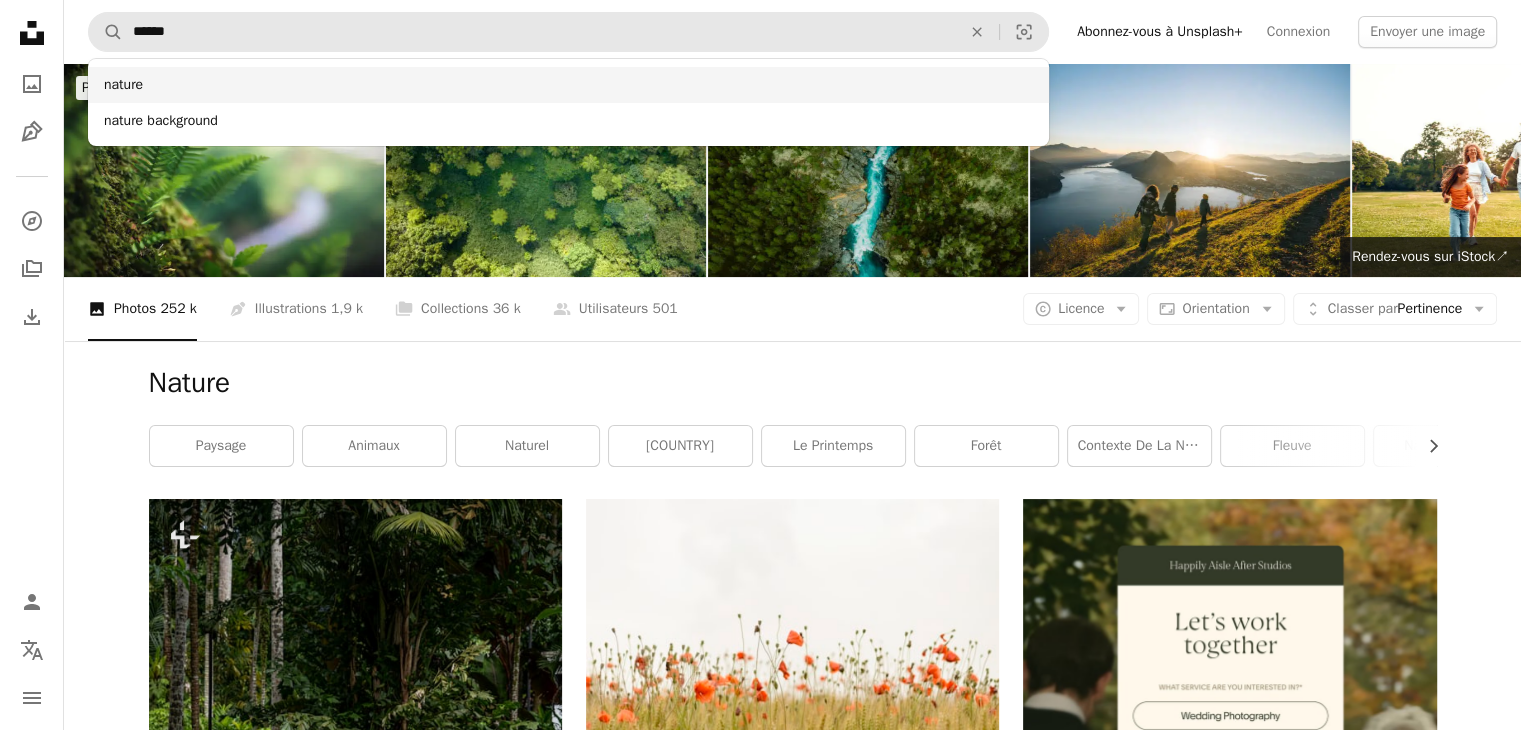 click on "nature" at bounding box center [568, 85] 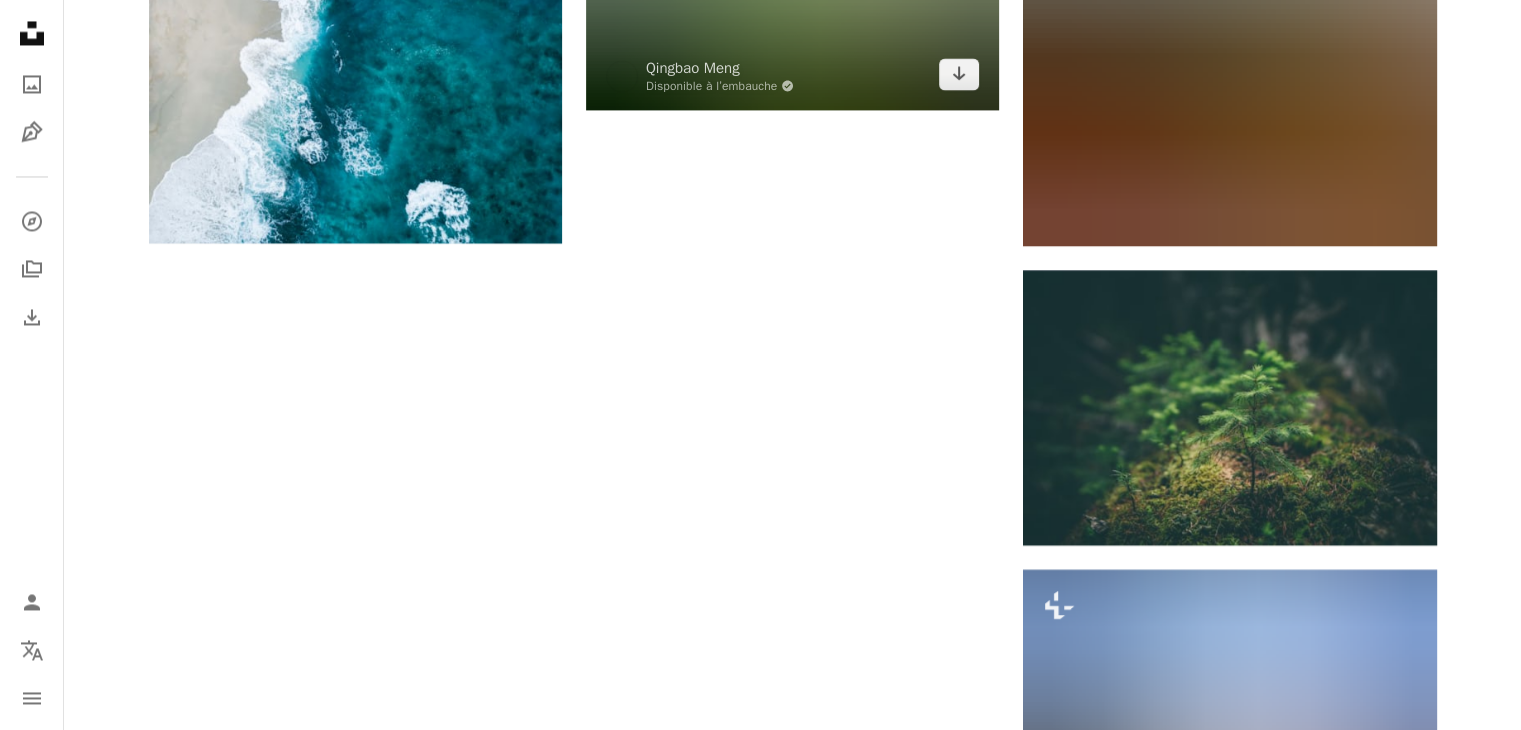 scroll, scrollTop: 3500, scrollLeft: 0, axis: vertical 